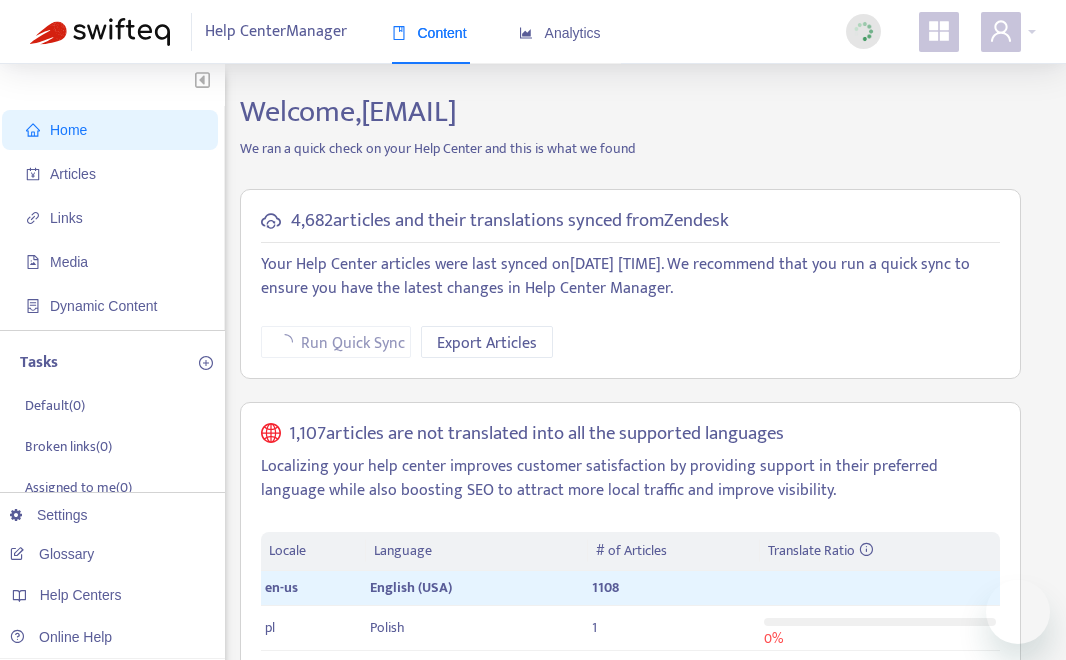 scroll, scrollTop: 0, scrollLeft: 0, axis: both 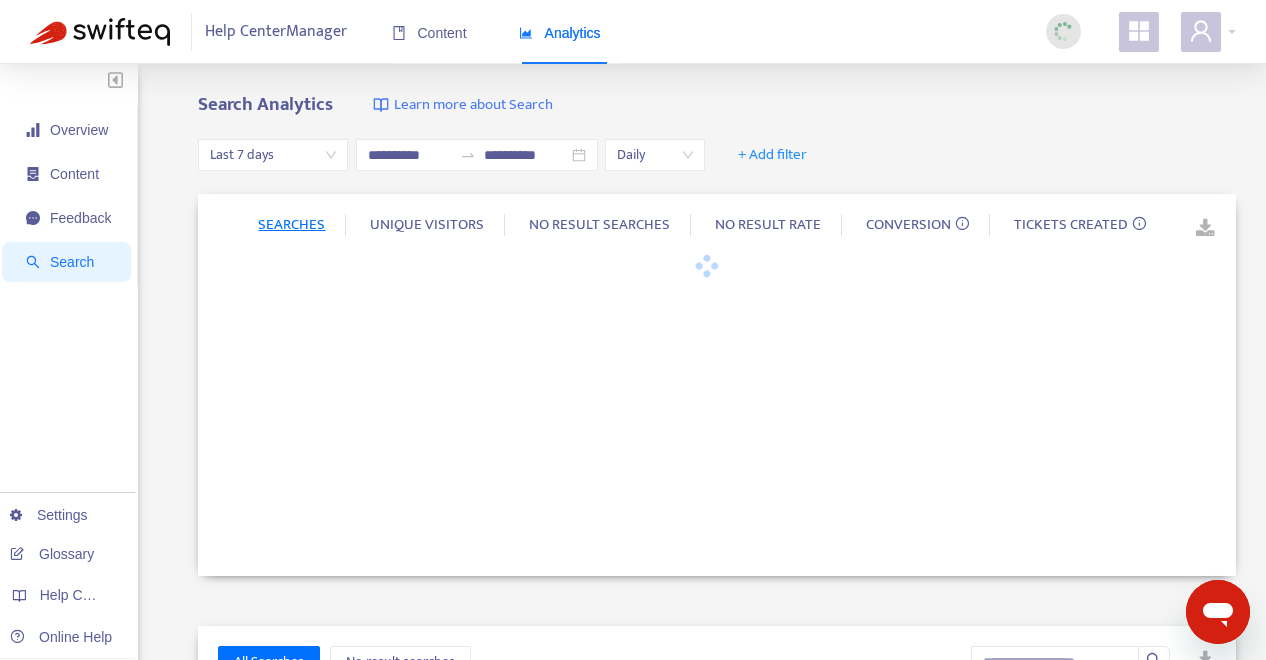 type on "**********" 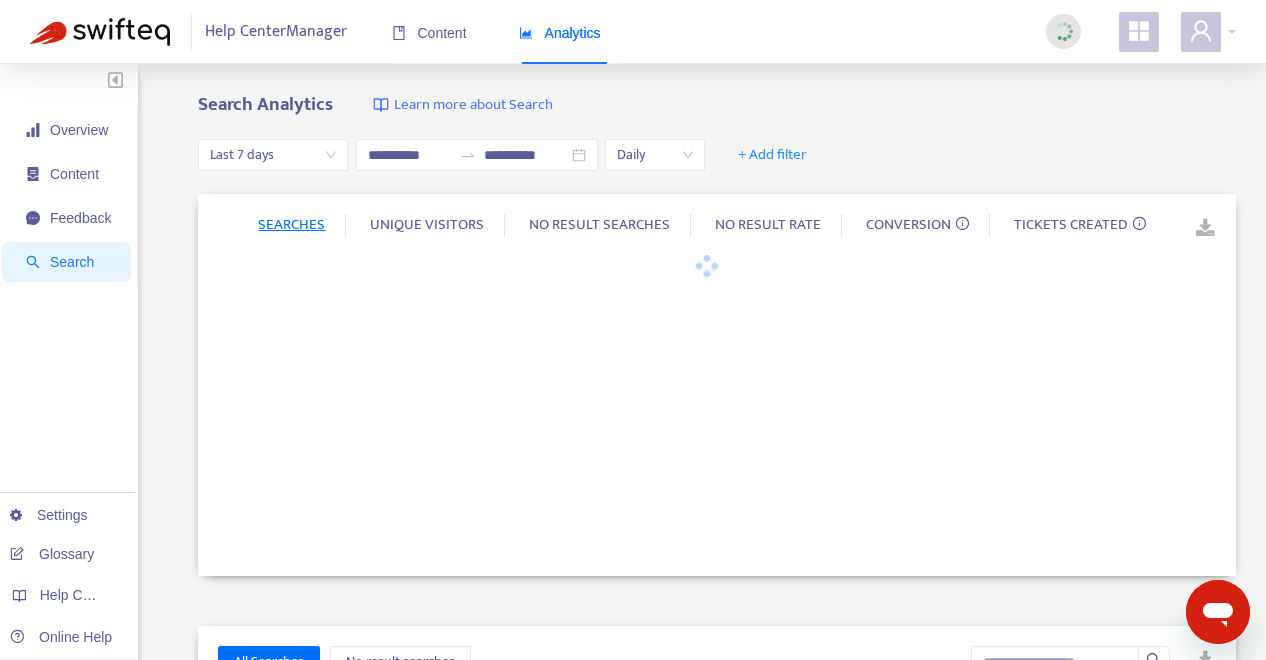type on "**********" 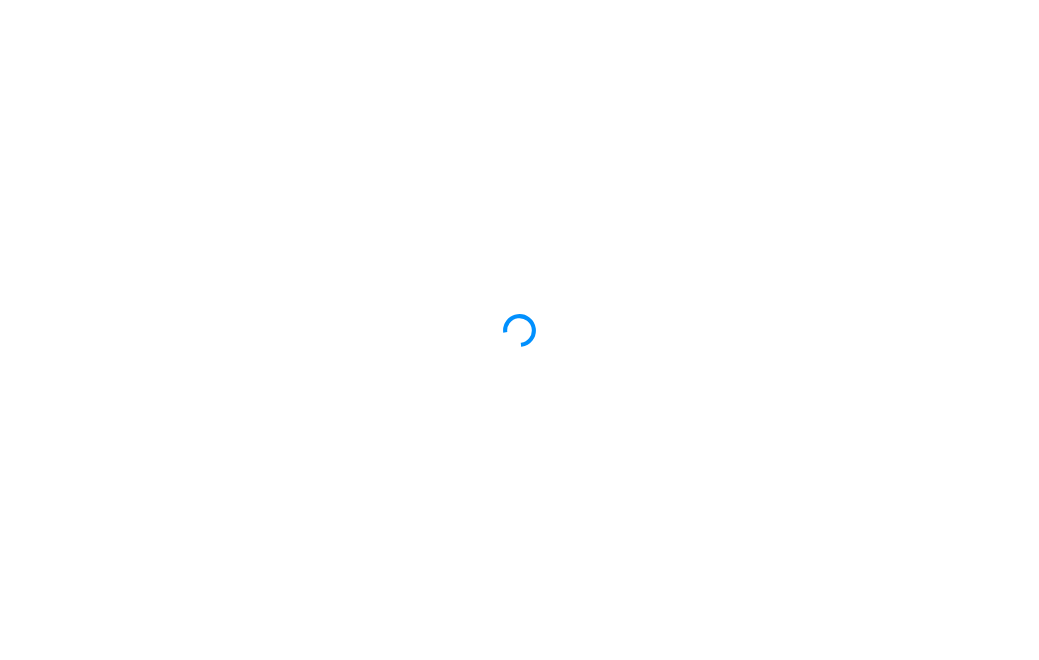 scroll, scrollTop: 0, scrollLeft: 0, axis: both 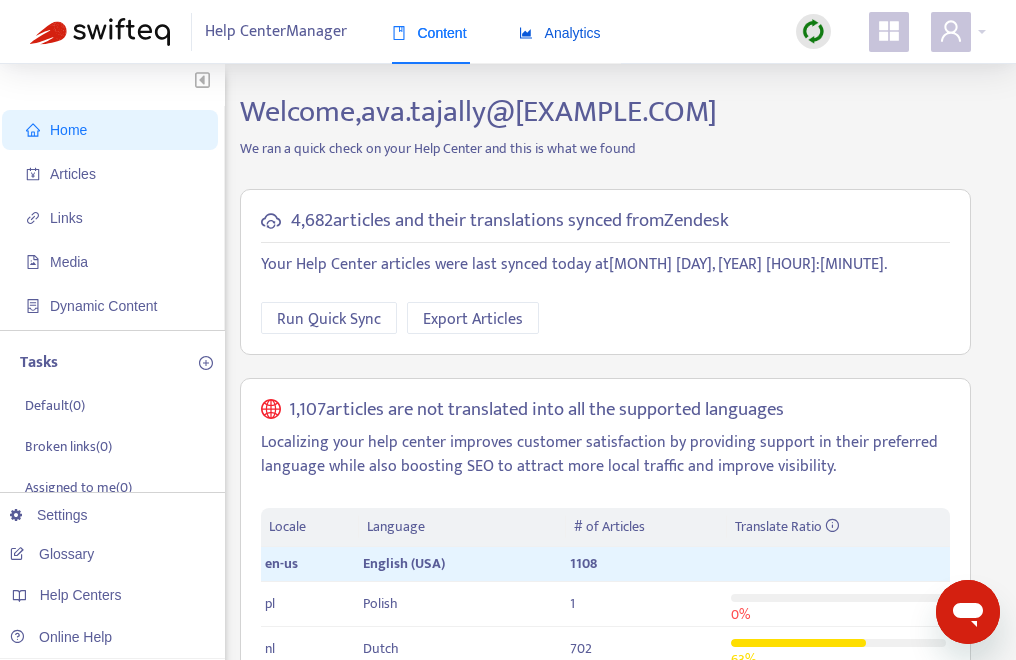 click on "Analytics" at bounding box center (560, 33) 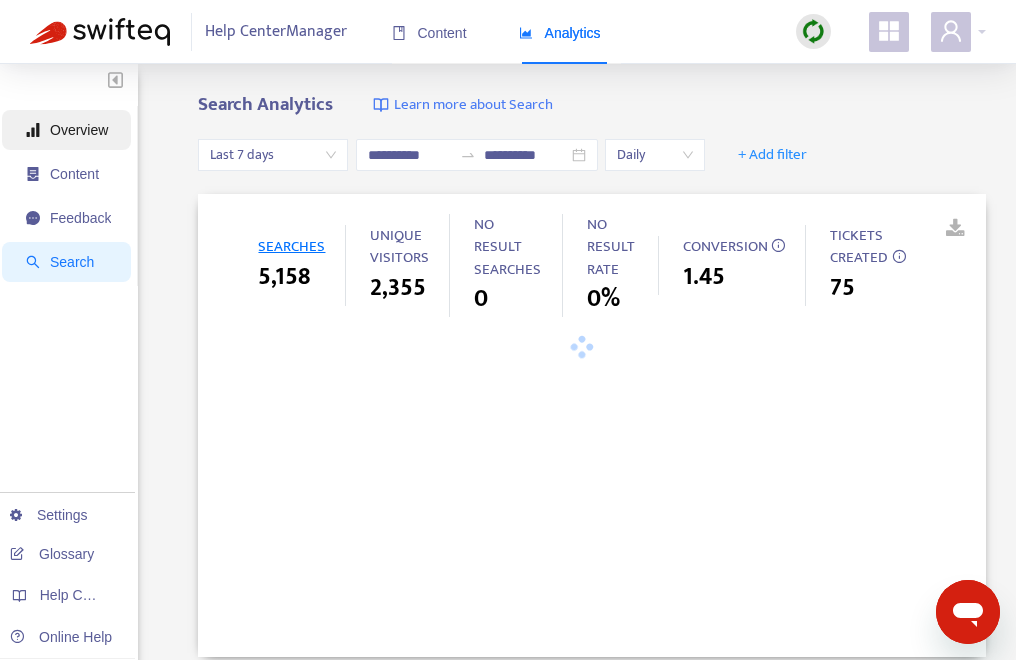 click on "Overview" at bounding box center (79, 130) 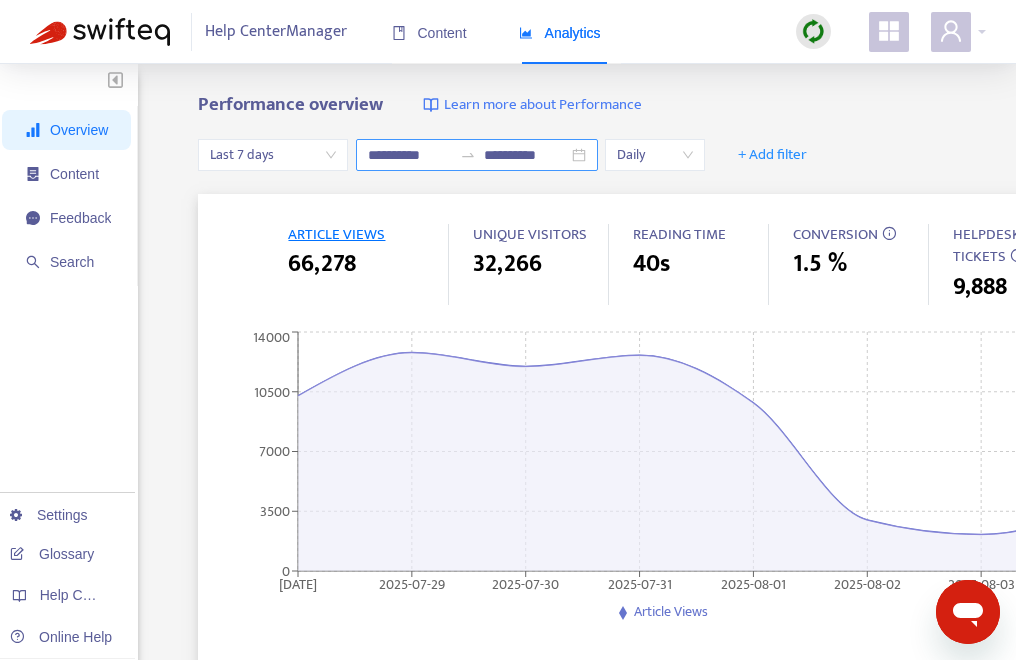 click on "**********" at bounding box center (477, 155) 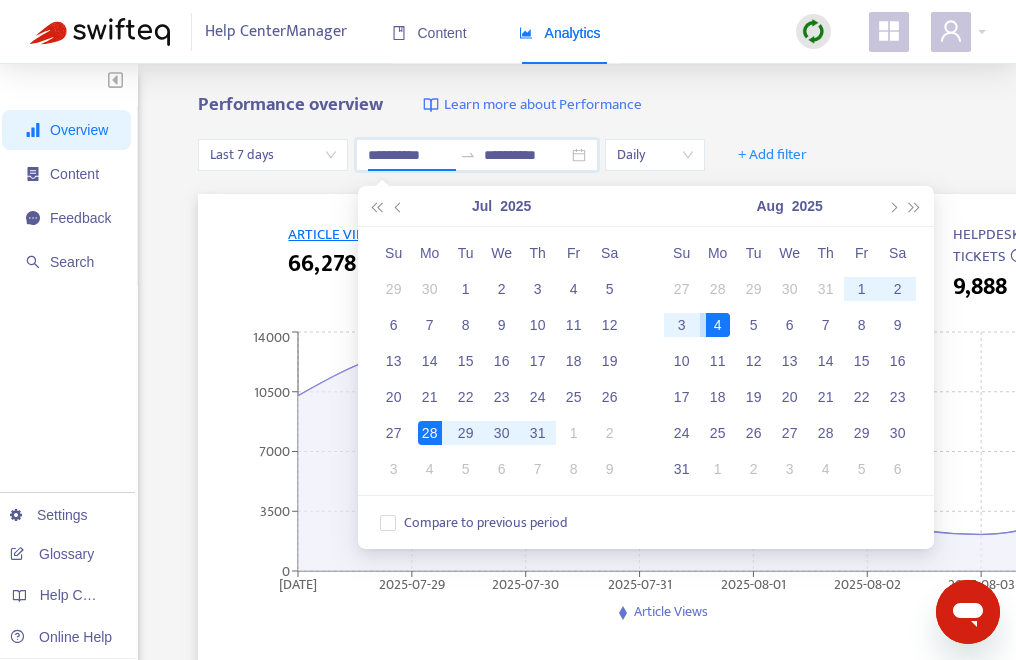 type on "**********" 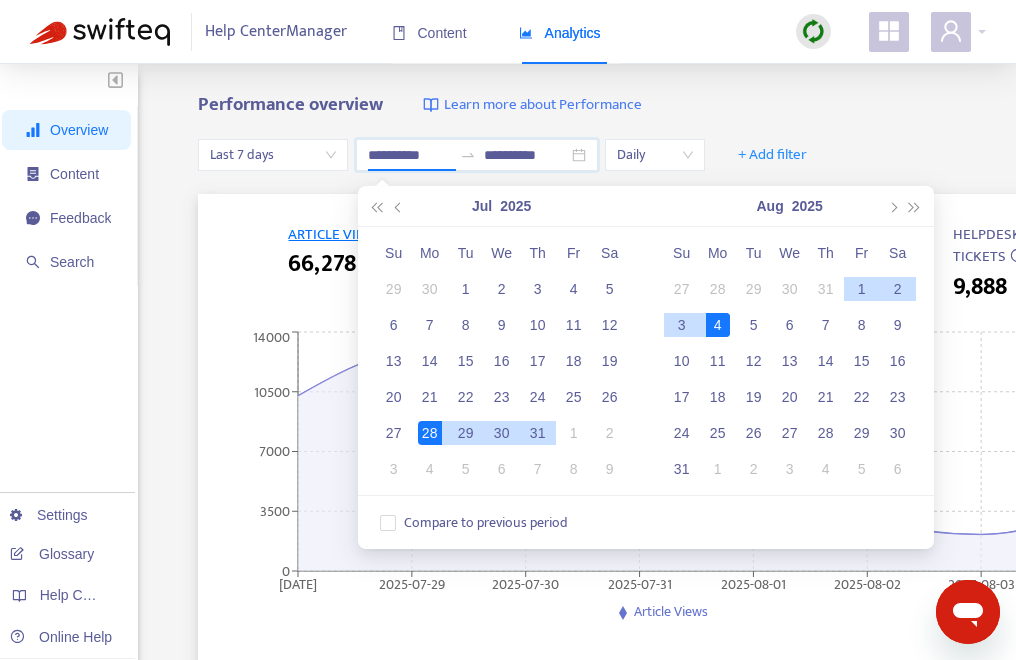 click on "28" at bounding box center [430, 433] 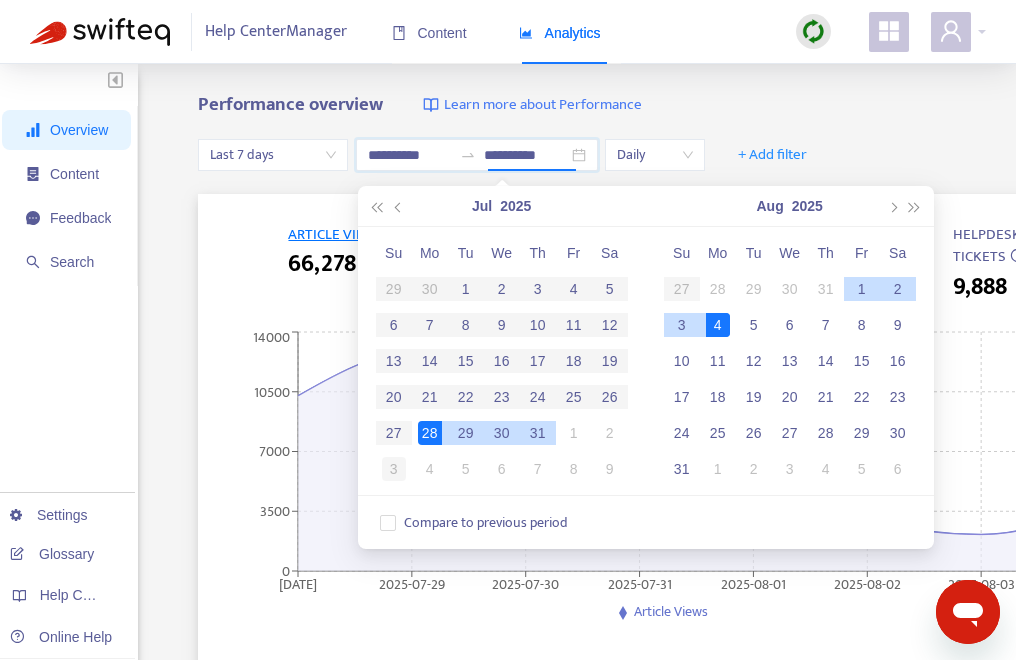 type on "**********" 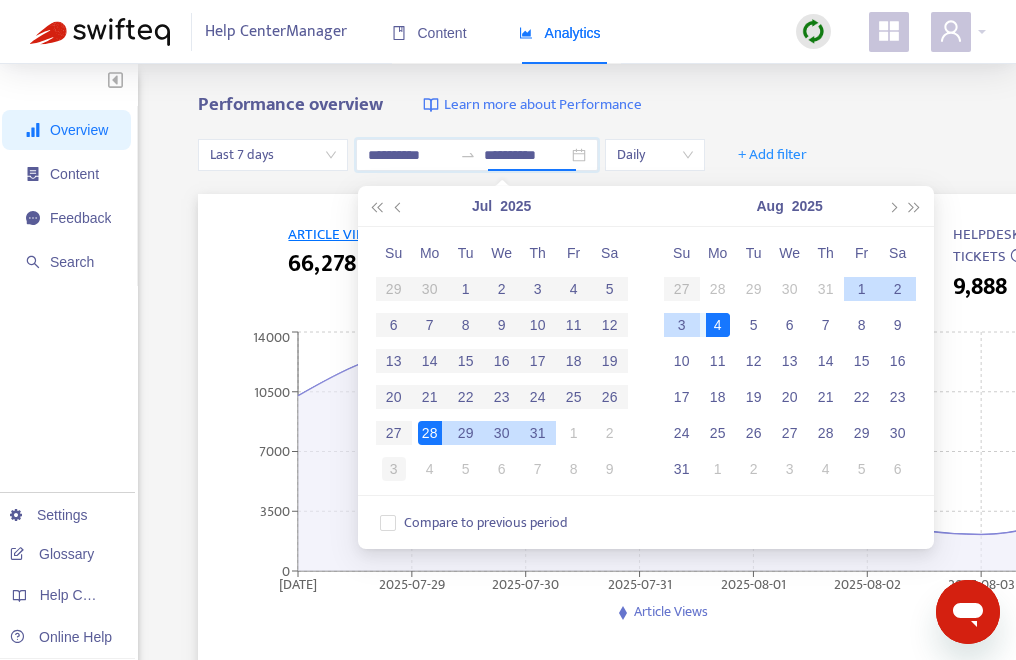 click on "3" at bounding box center (394, 469) 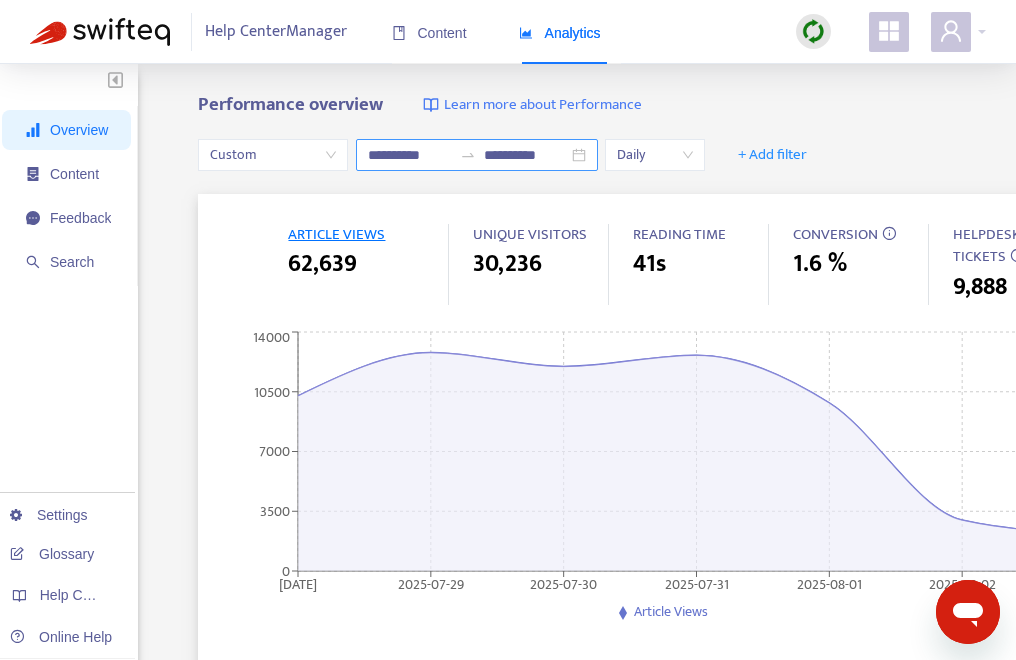click on "**********" at bounding box center [477, 155] 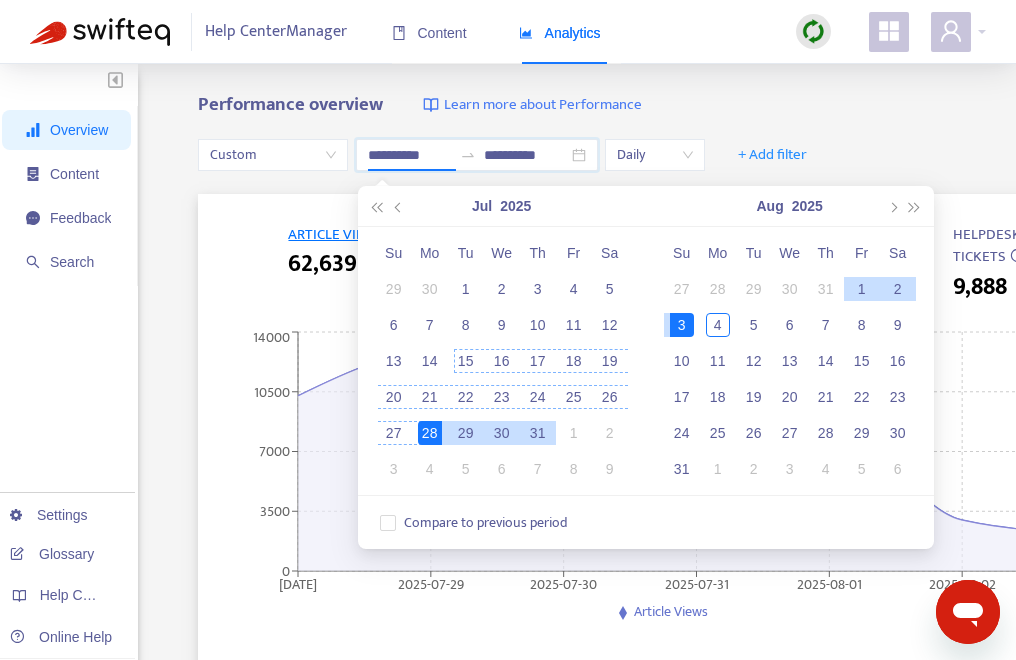 type on "**********" 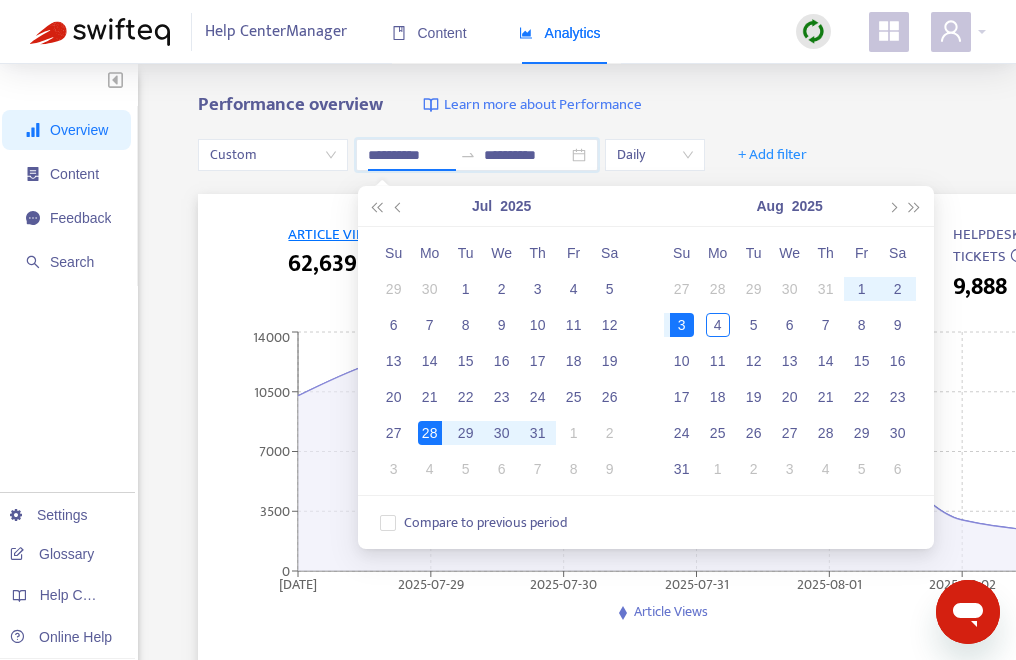click on "Performance overview Learn more about Performance" at bounding box center [676, 105] 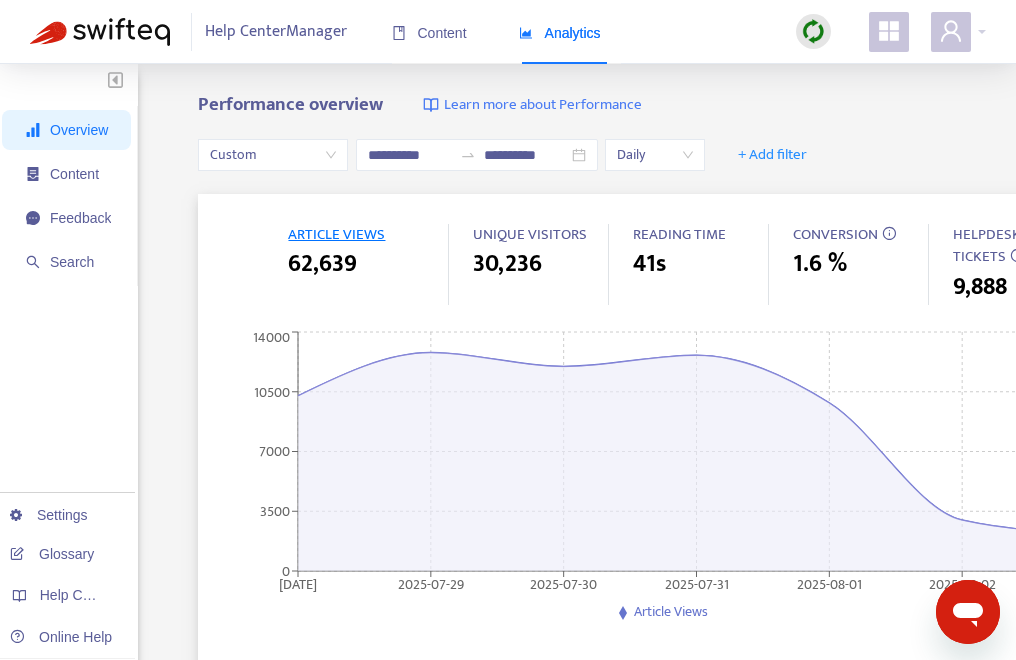 click on "**********" at bounding box center [676, 155] 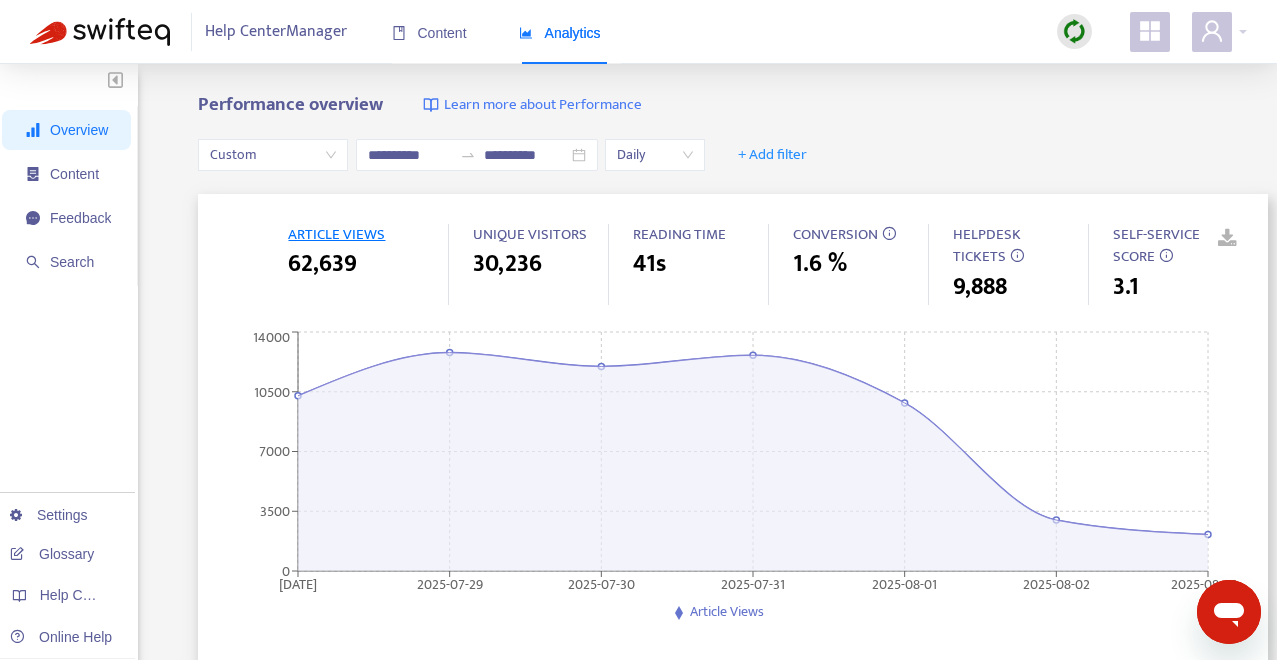 click on "SELF-SERVICE SCORE" at bounding box center [1180, 246] 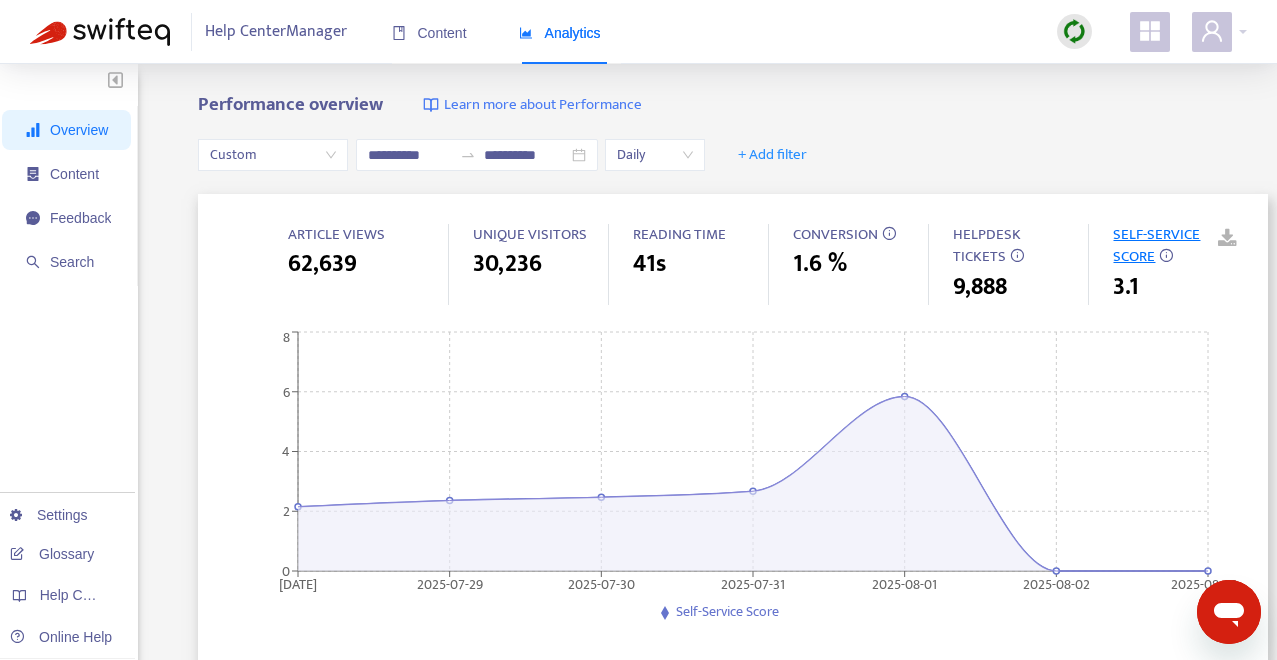 click on "ARTICLE VIEWS" at bounding box center (336, 234) 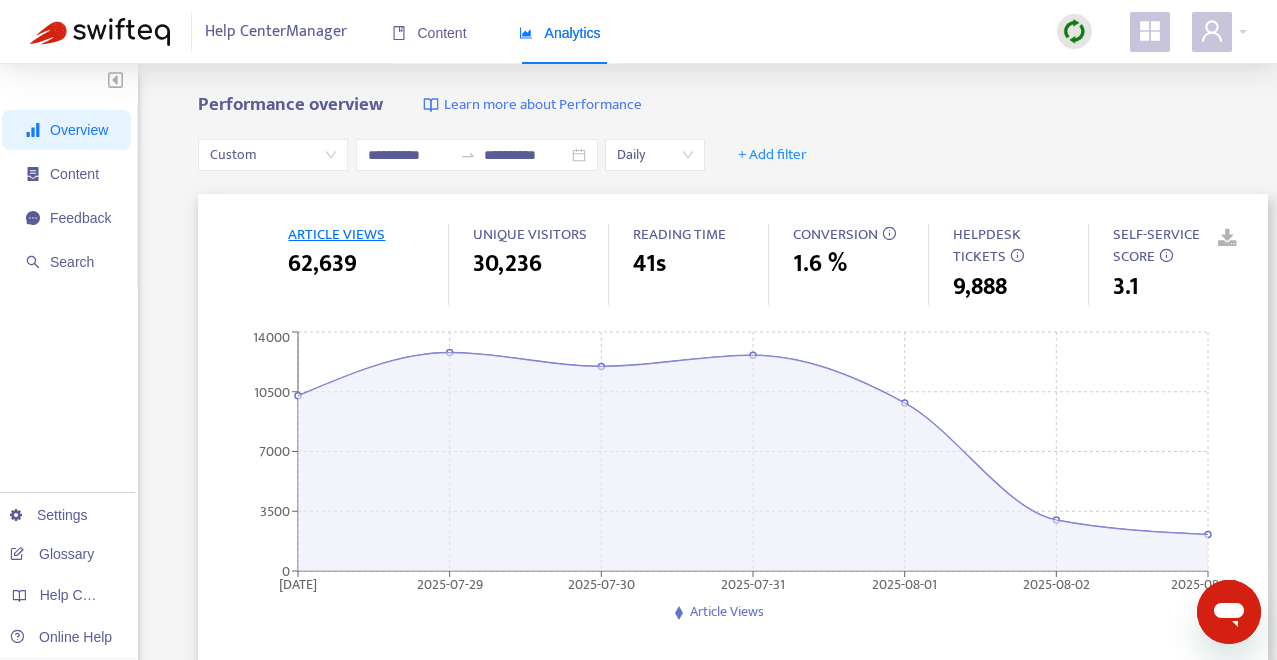 click on "SELF-SERVICE SCORE" at bounding box center [1180, 246] 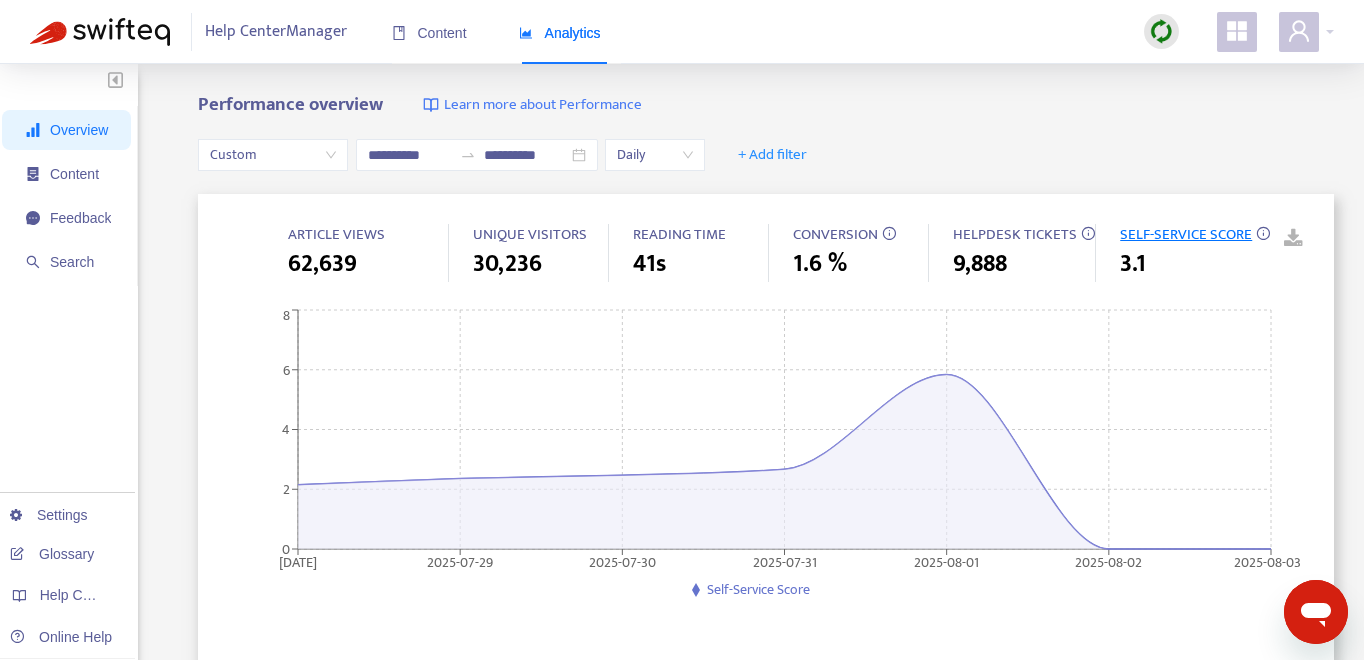 click on "ARTICLE VIEWS" at bounding box center (336, 234) 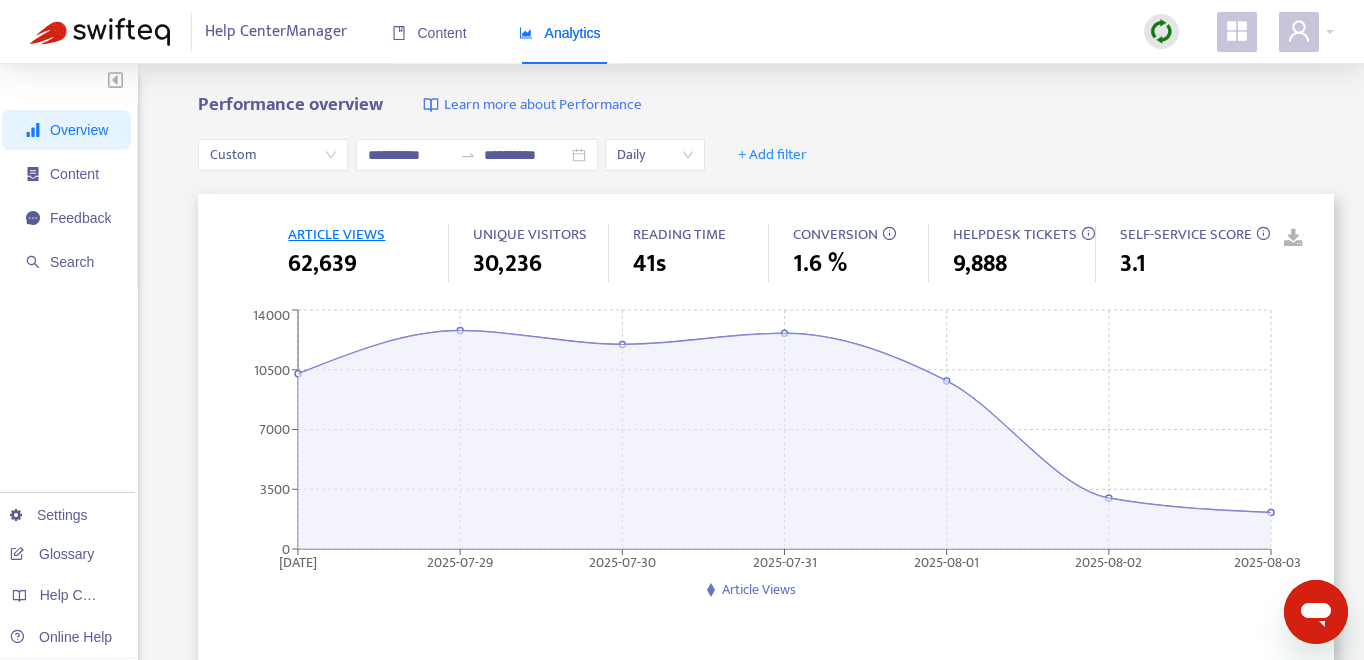 click at bounding box center (1279, 239) 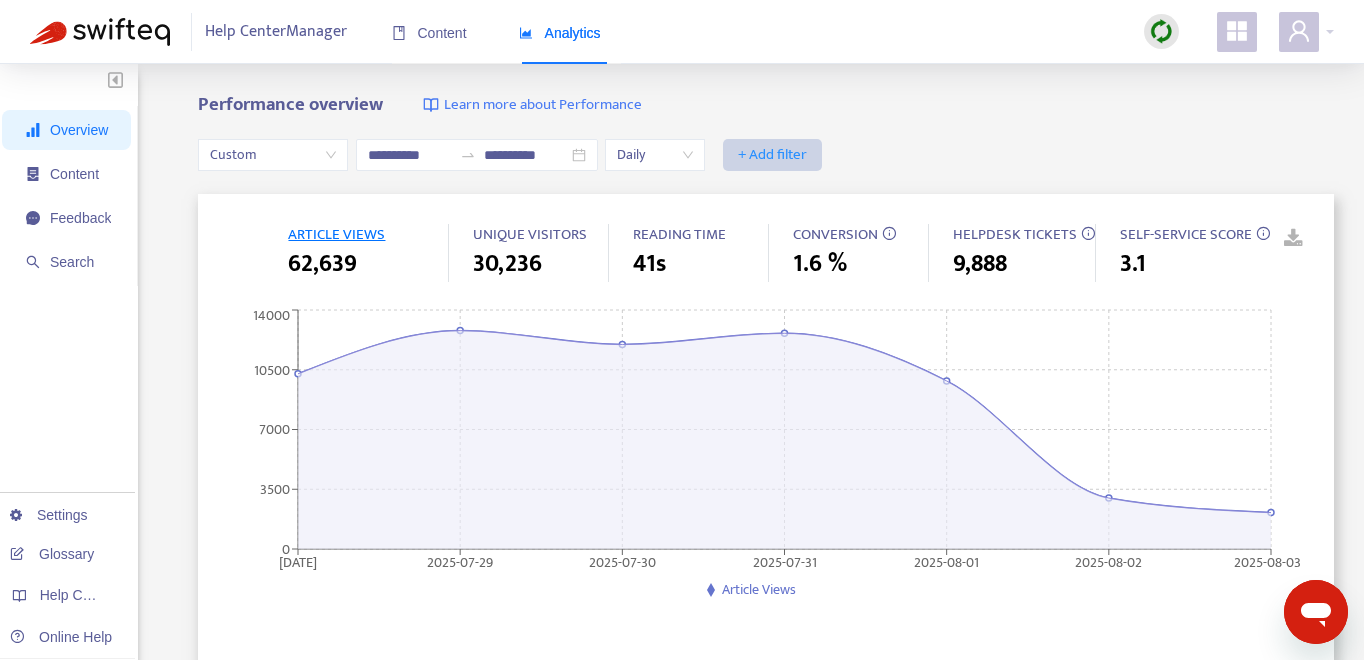 click on "+ Add filter" at bounding box center (772, 155) 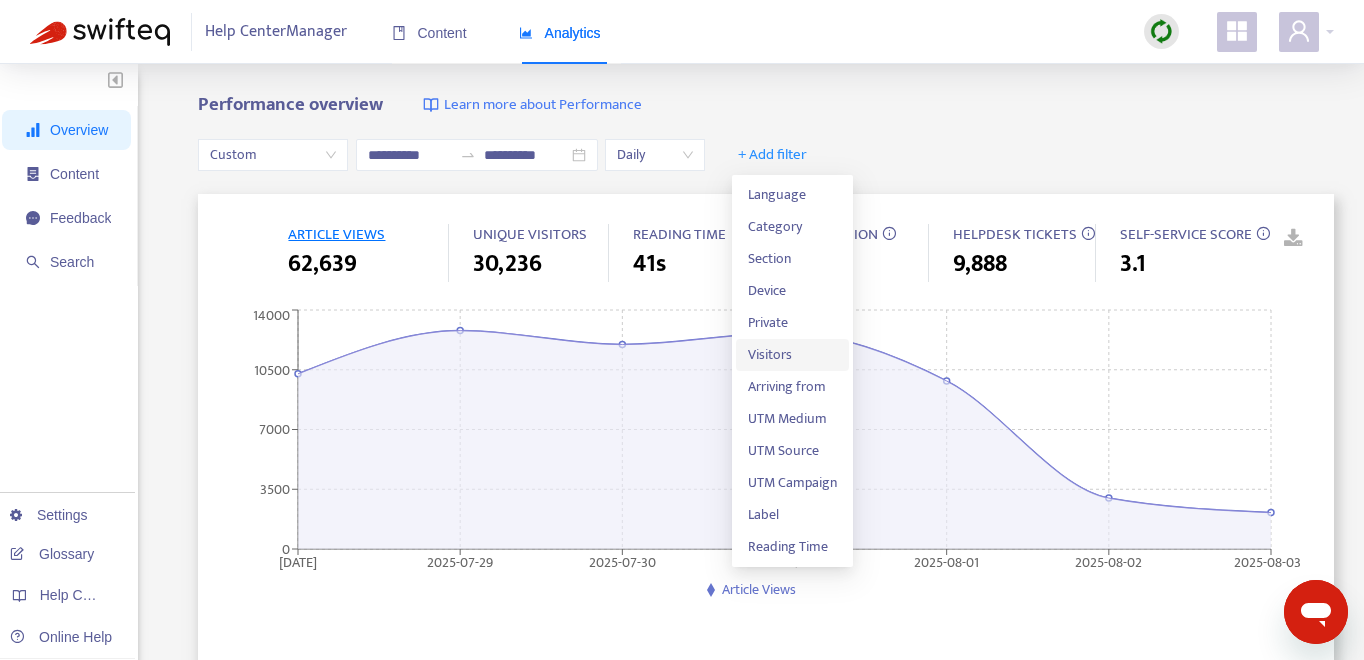 click on "Visitors" at bounding box center (792, 355) 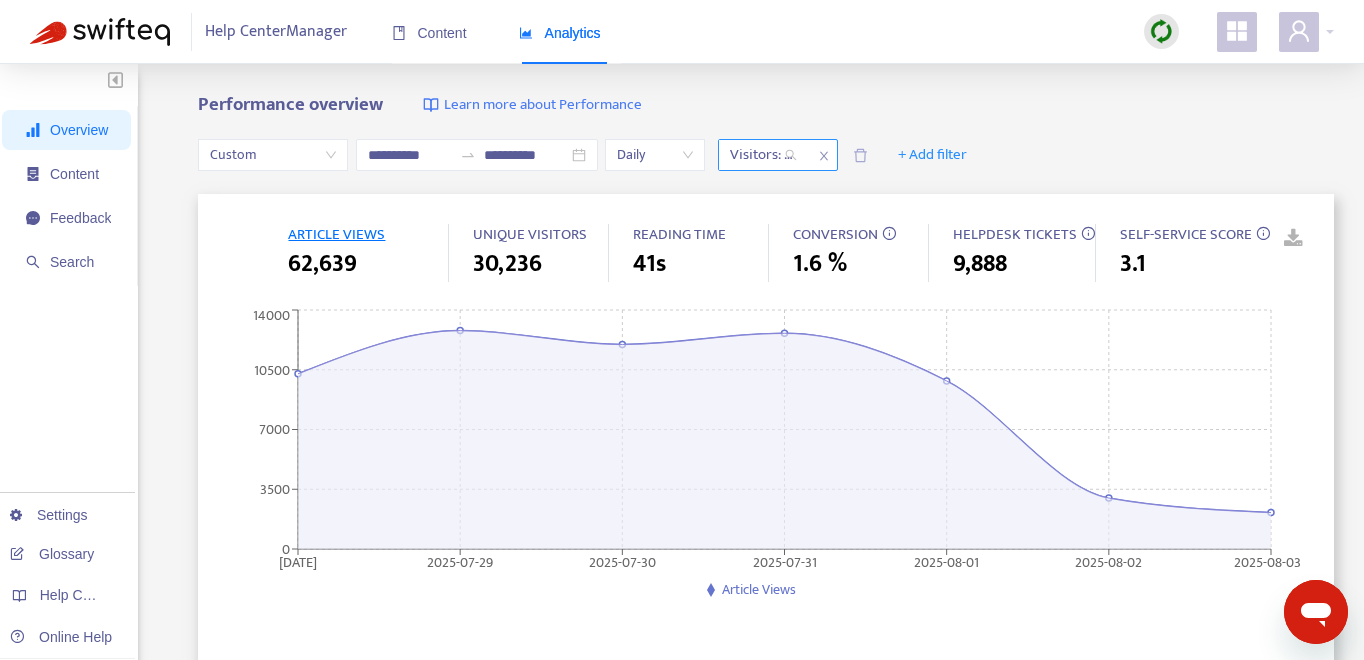 click on "Visitors: All" at bounding box center [763, 155] 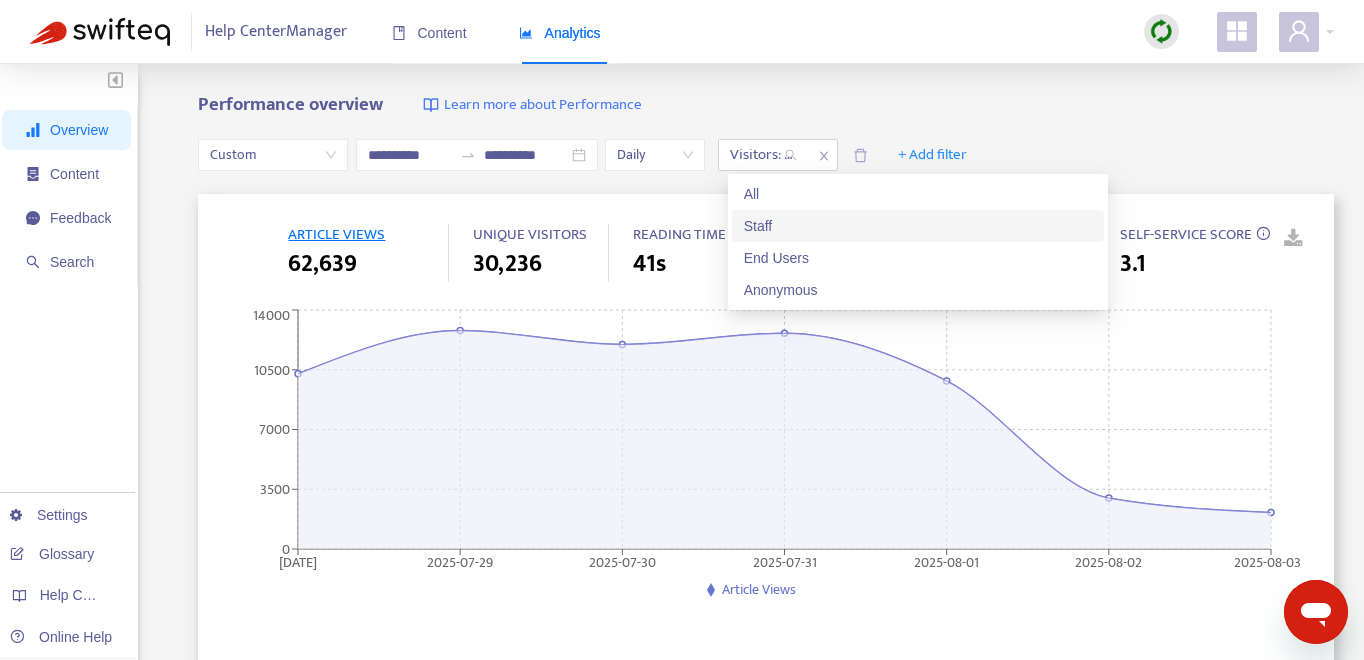 click on "Staff" at bounding box center [918, 226] 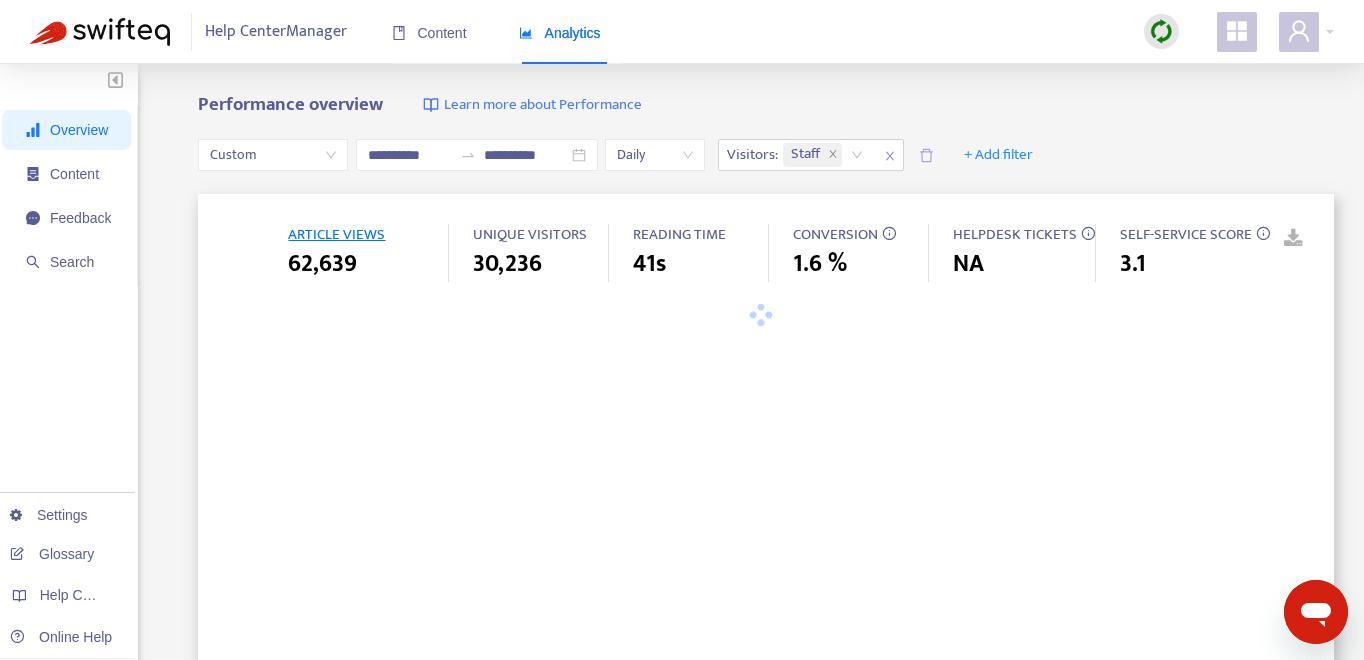 click on "**********" at bounding box center [682, 664] 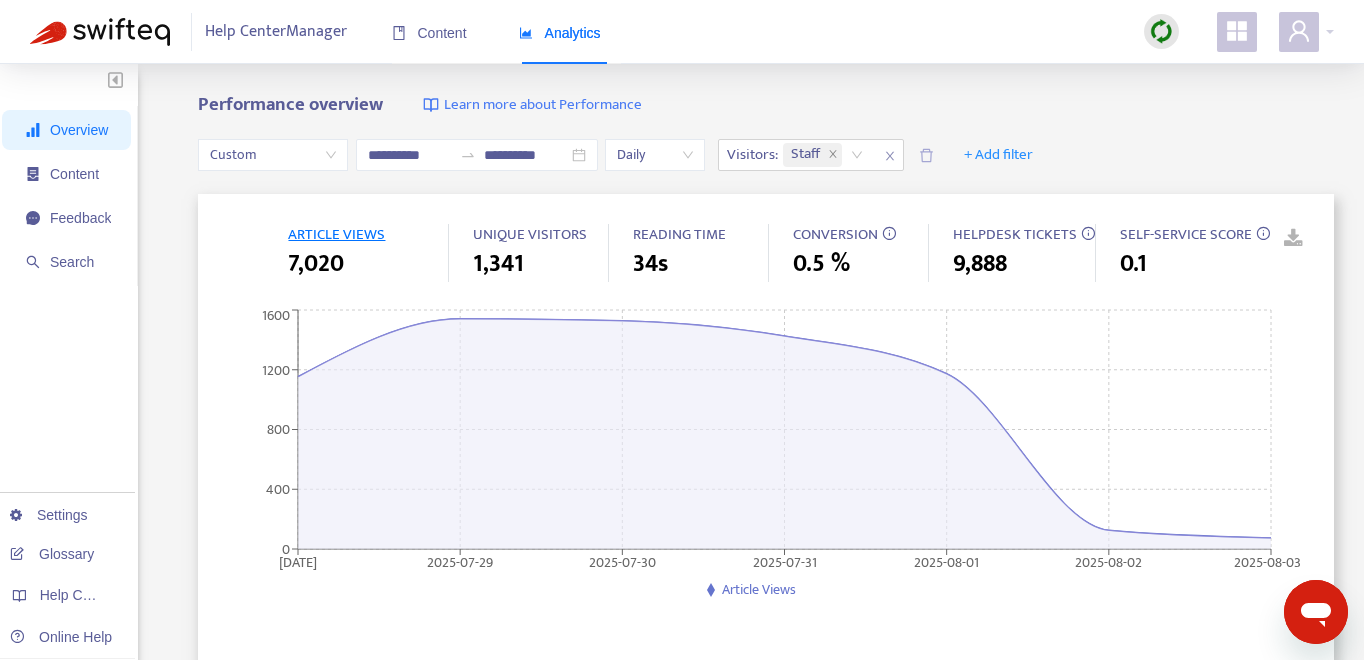 click at bounding box center (1279, 239) 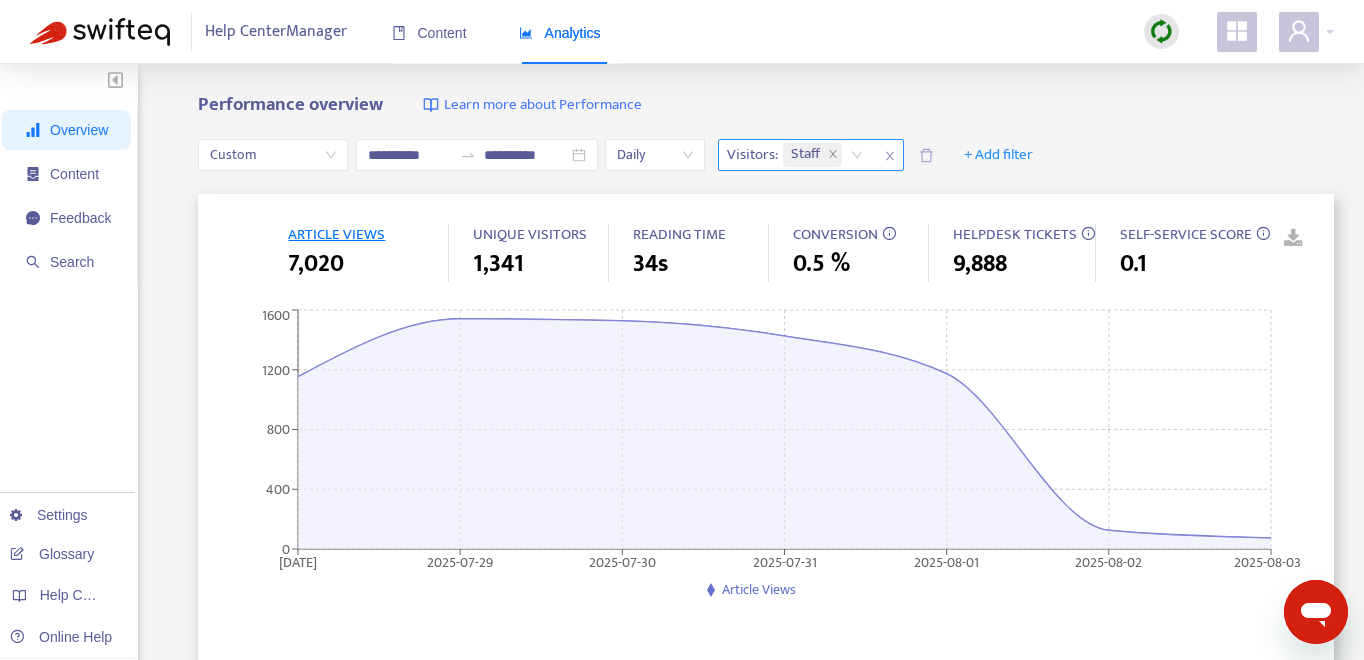 click 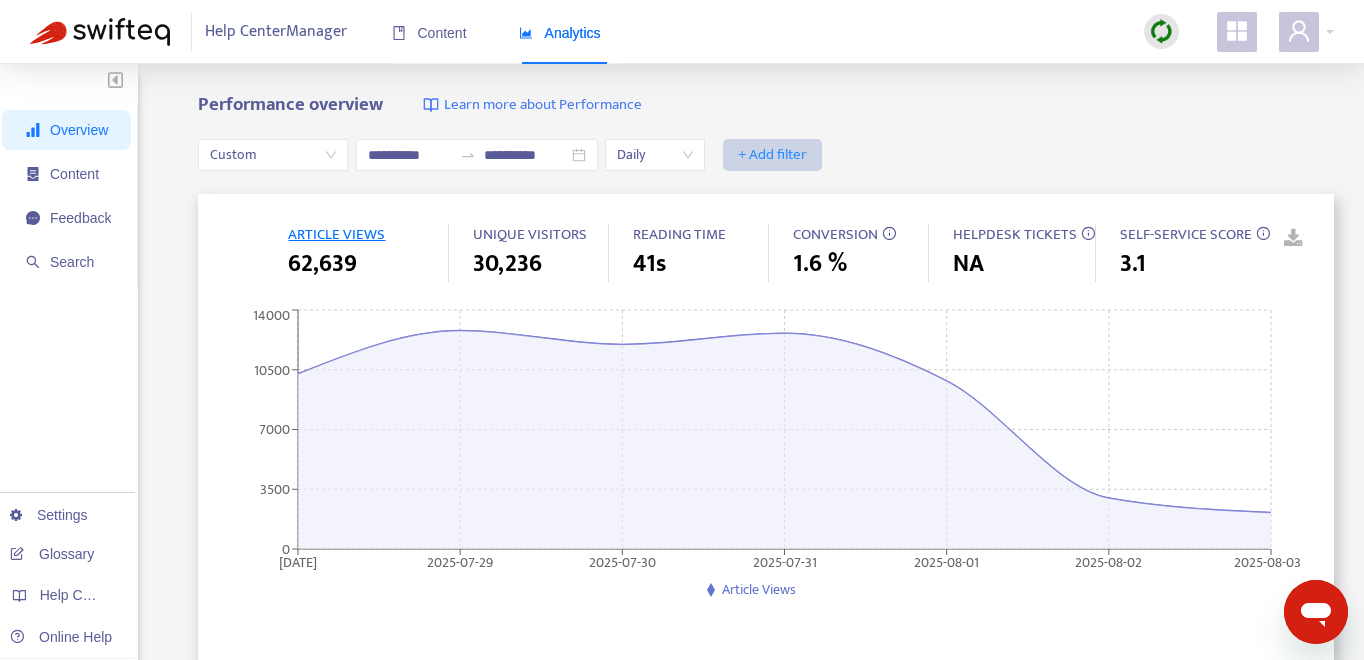 click on "+ Add filter" at bounding box center [772, 155] 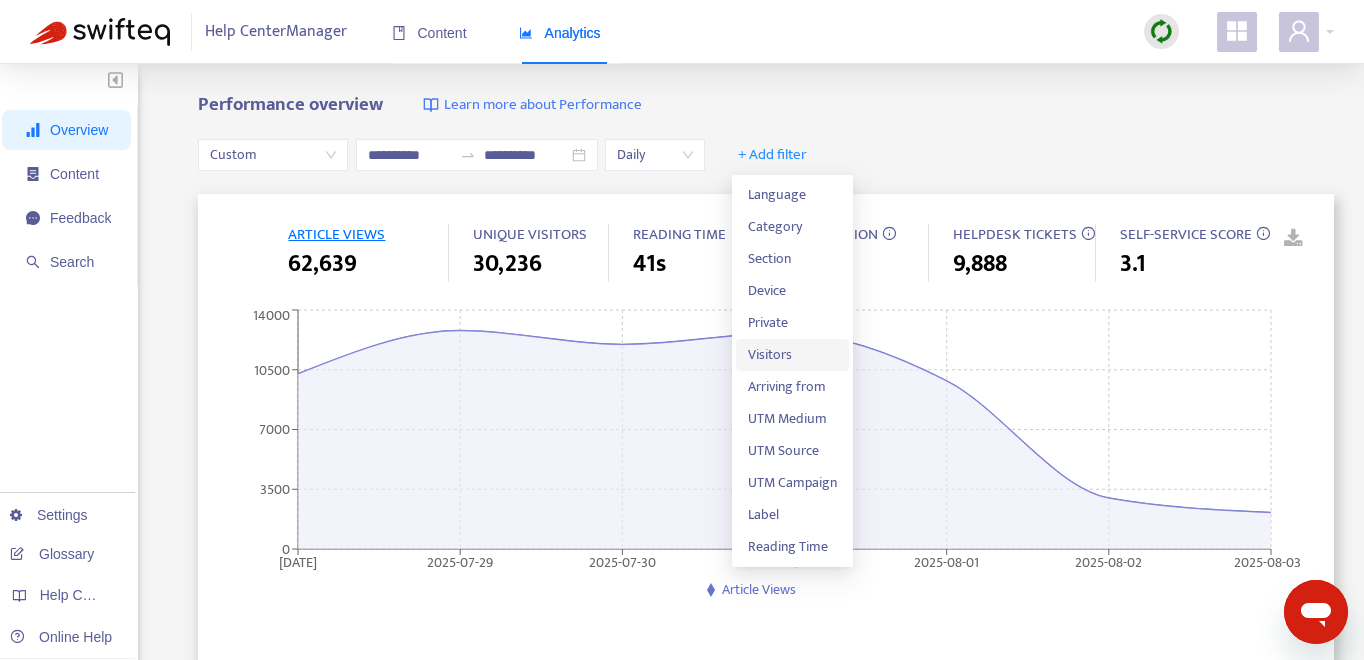 click on "Visitors" at bounding box center [792, 355] 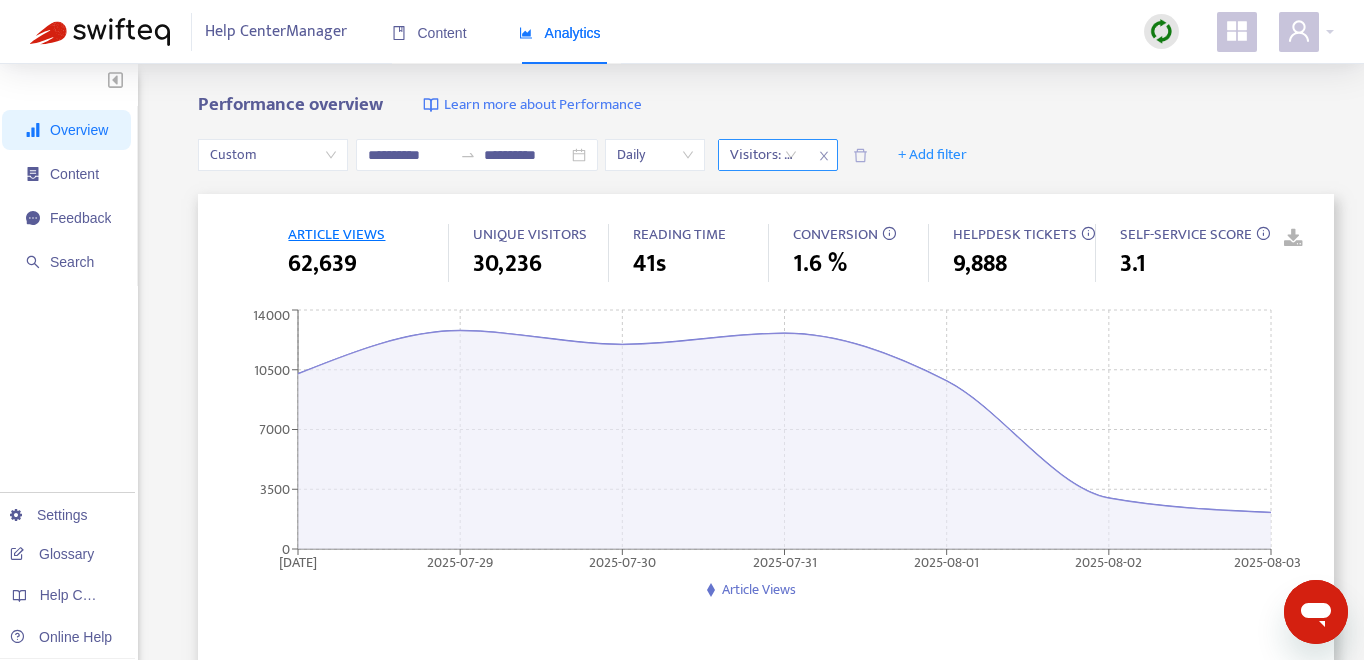 click on "Visitors: All" at bounding box center [763, 155] 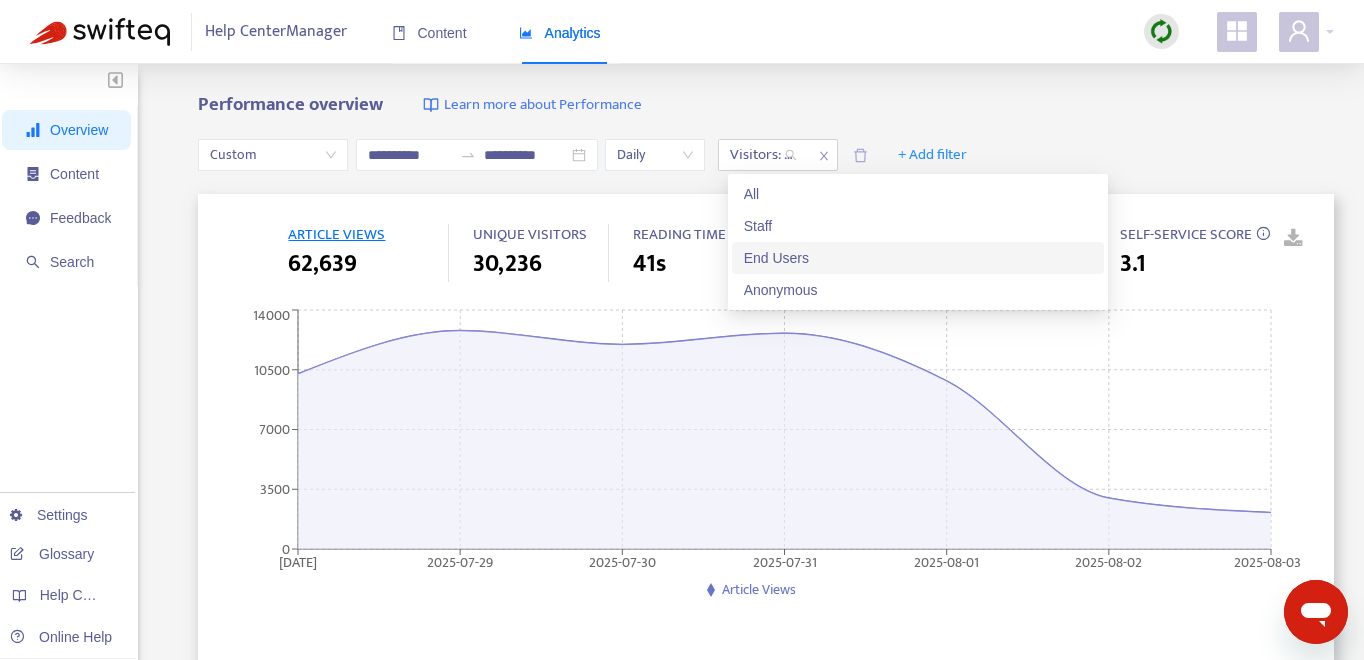 click on "End Users" at bounding box center (918, 258) 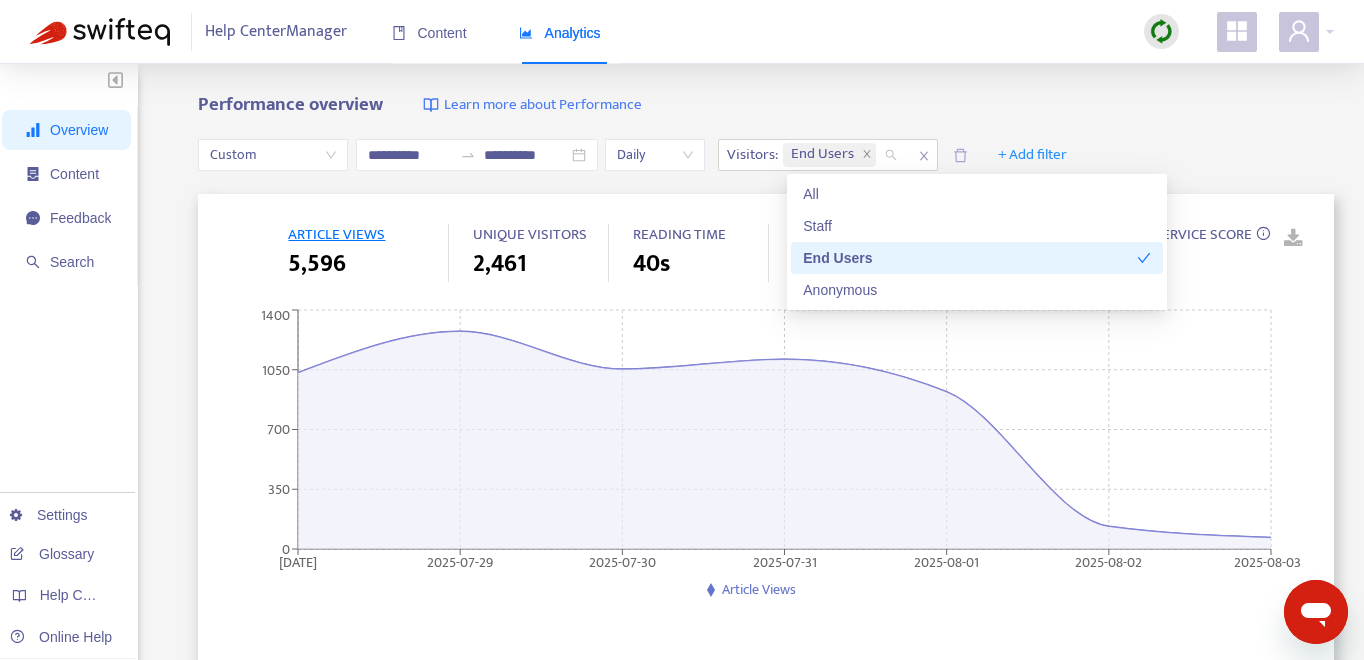 click on "**********" at bounding box center (682, 664) 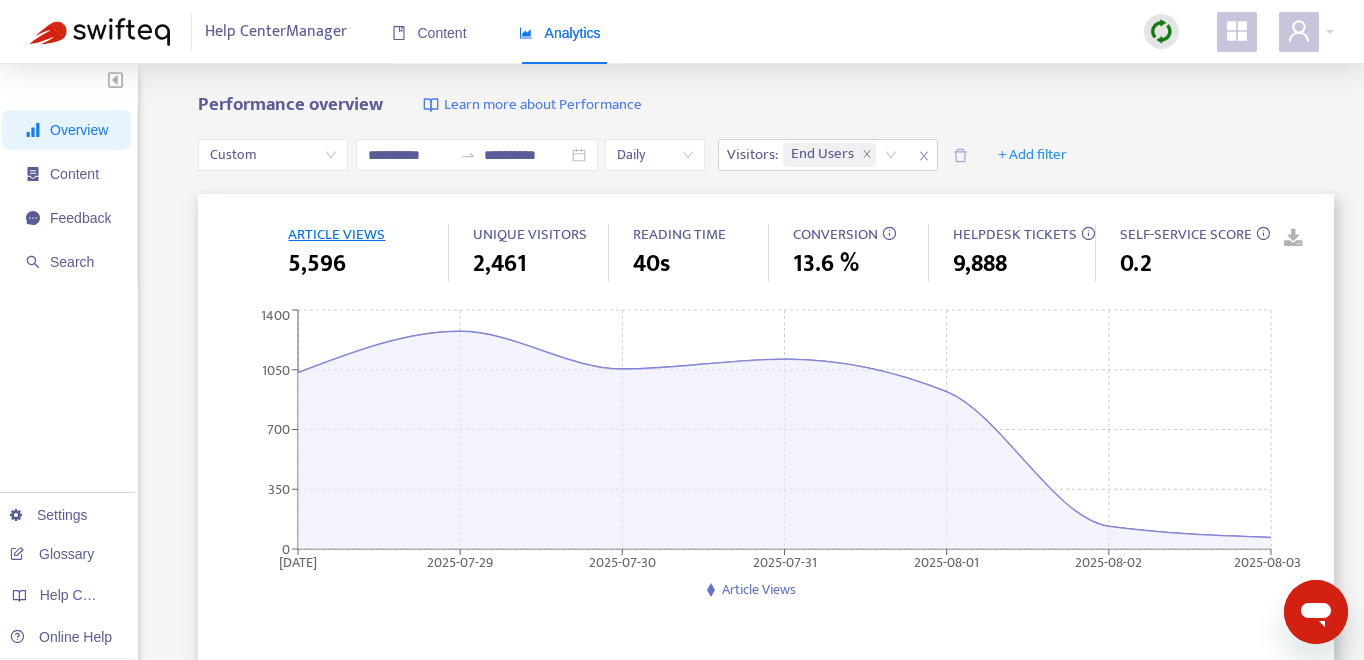 click at bounding box center (1279, 239) 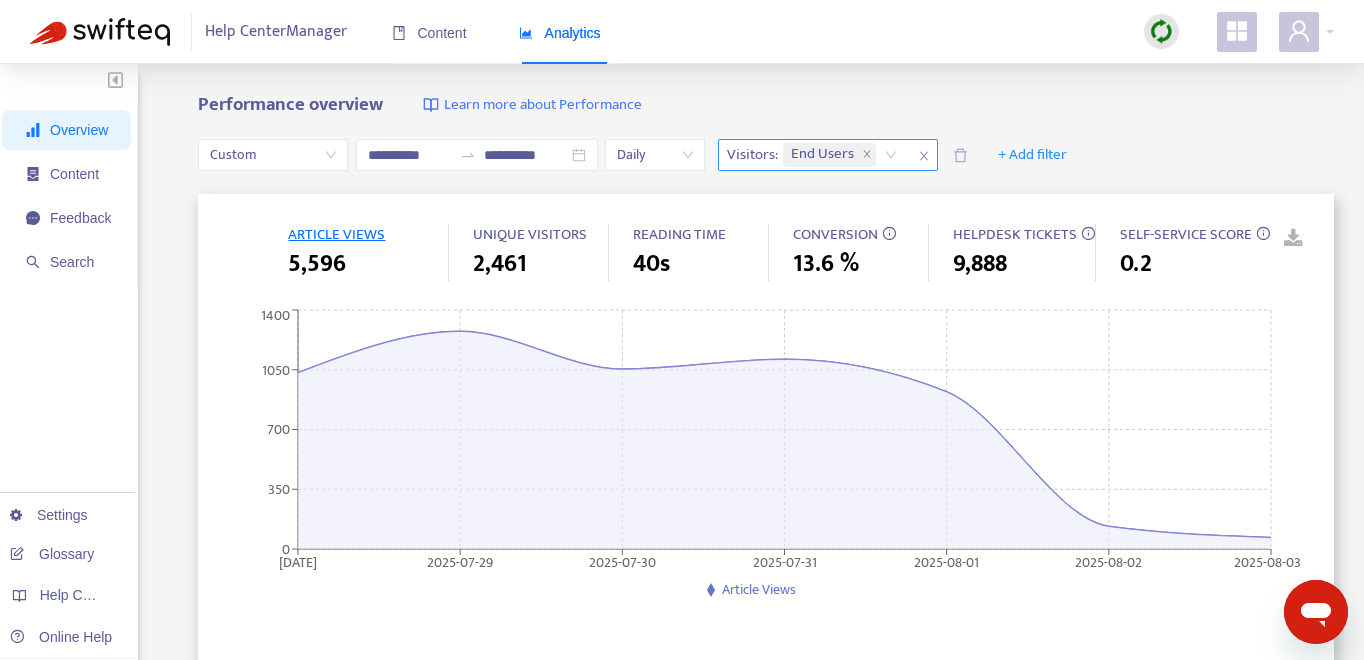 click 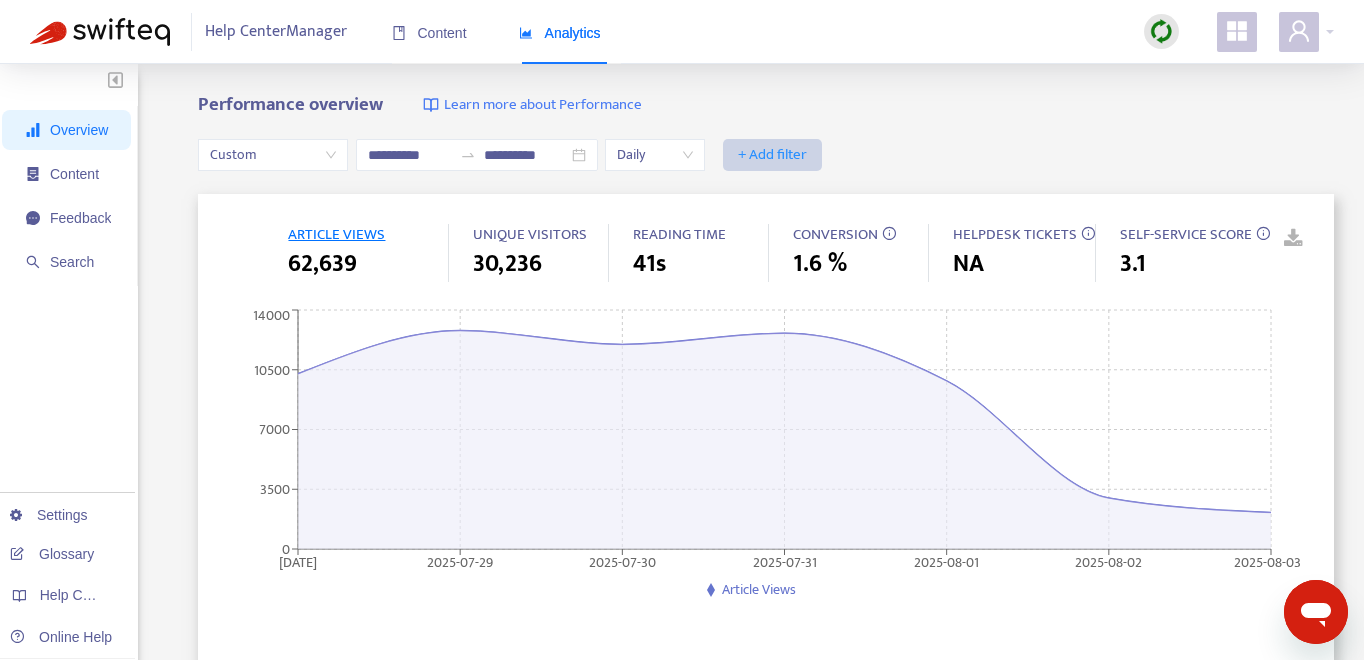 click on "+ Add filter" at bounding box center [772, 155] 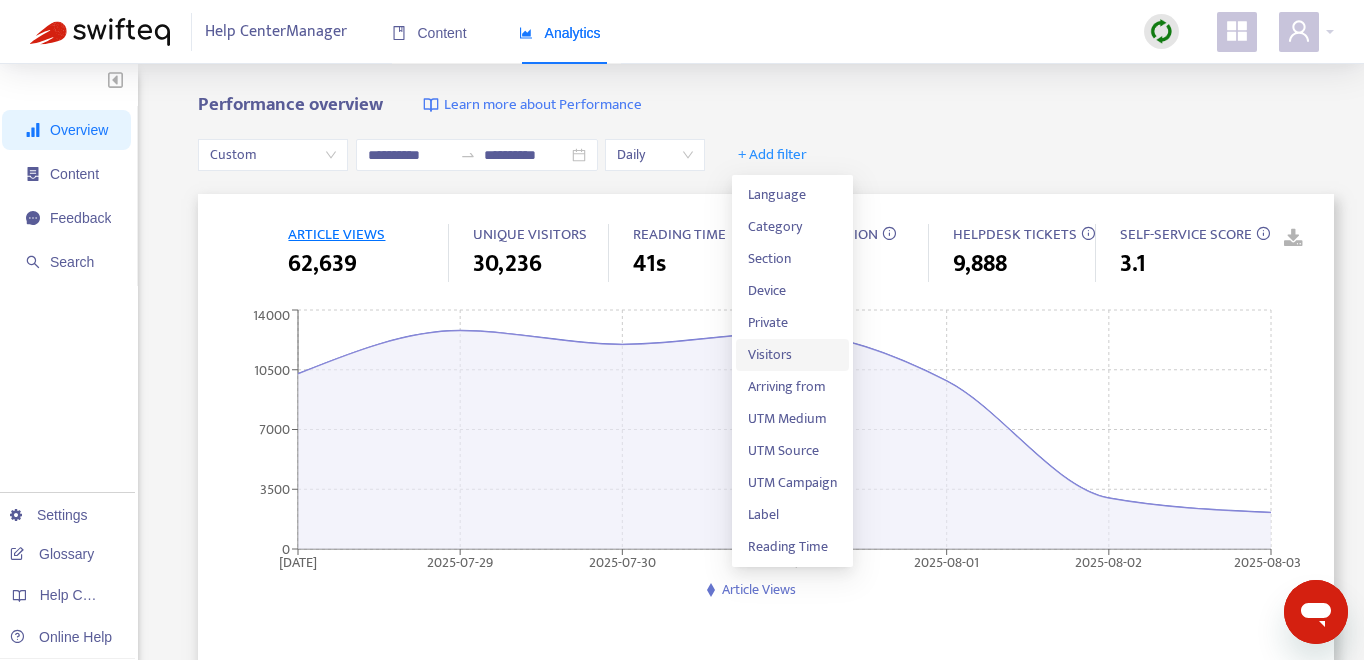 click on "Visitors" at bounding box center [792, 355] 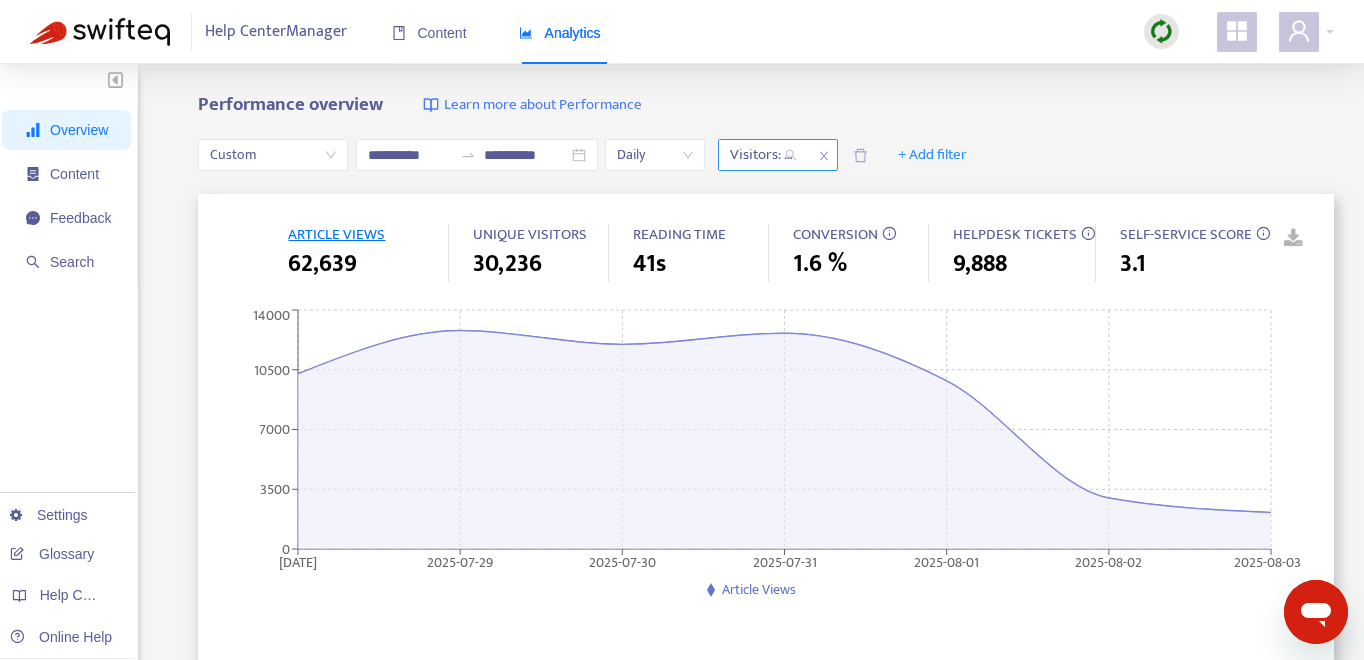 click on "Visitors: All" at bounding box center (763, 155) 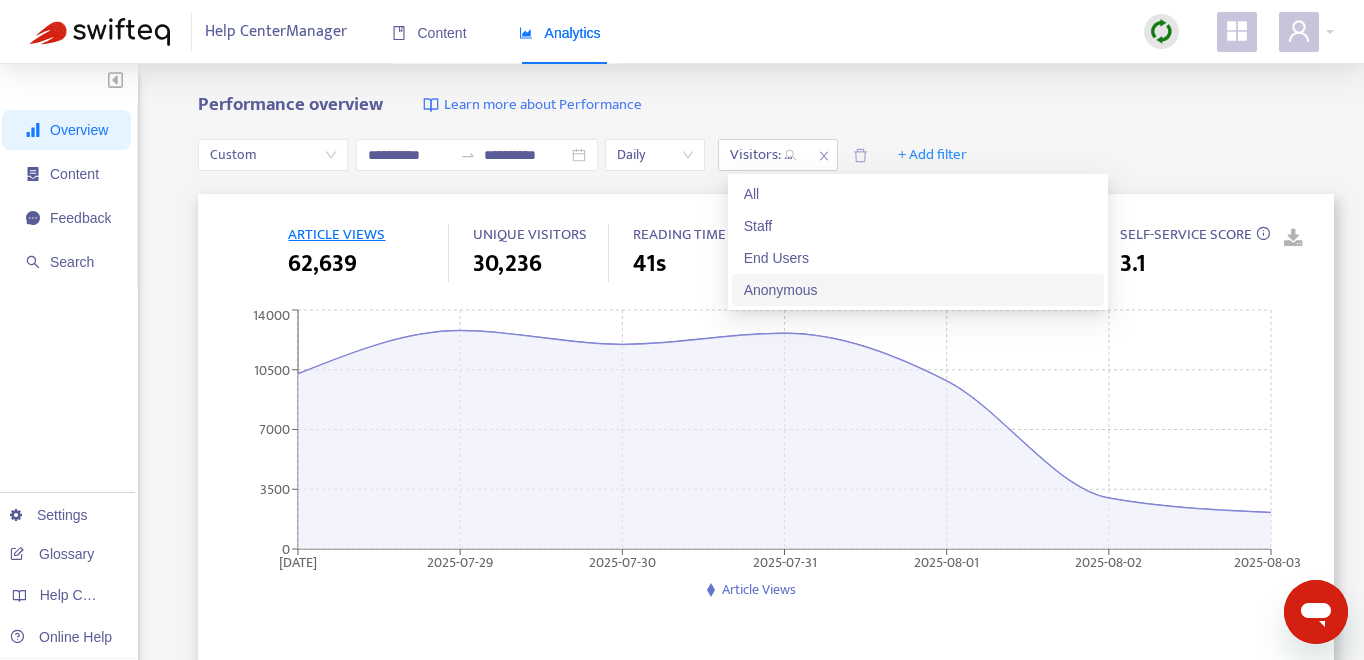 click on "Anonymous" at bounding box center (918, 290) 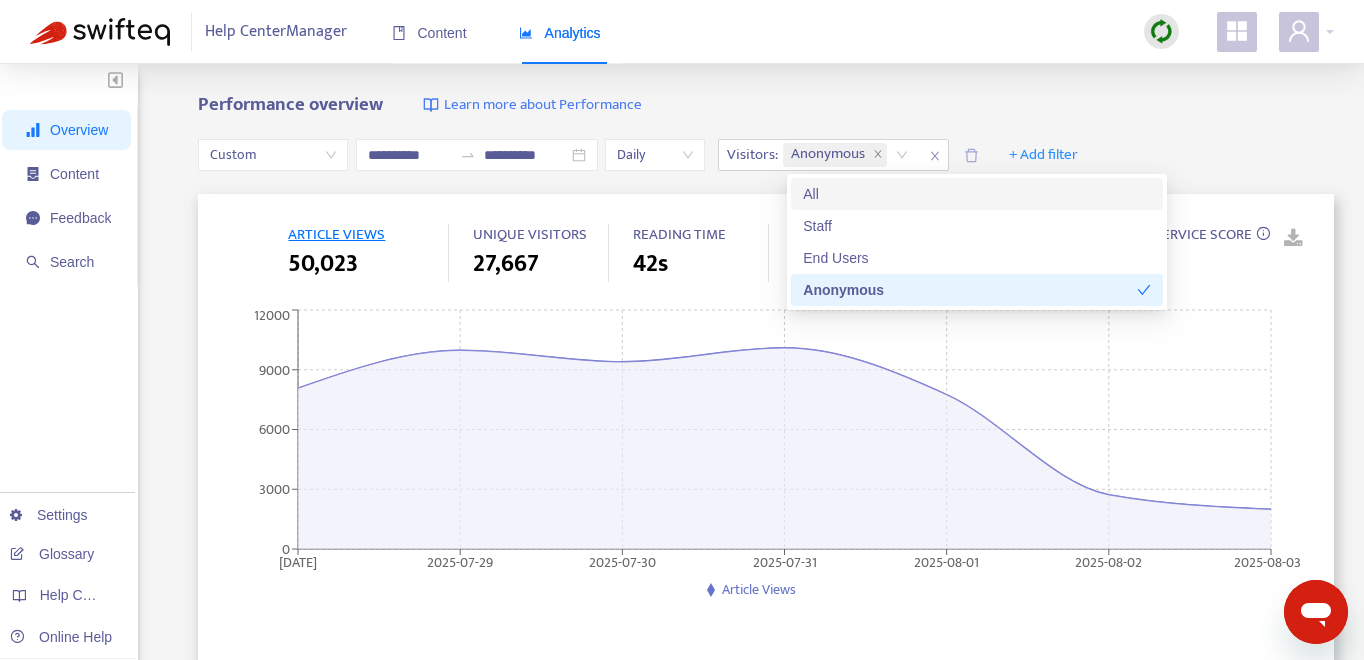 click on "**********" at bounding box center [682, 664] 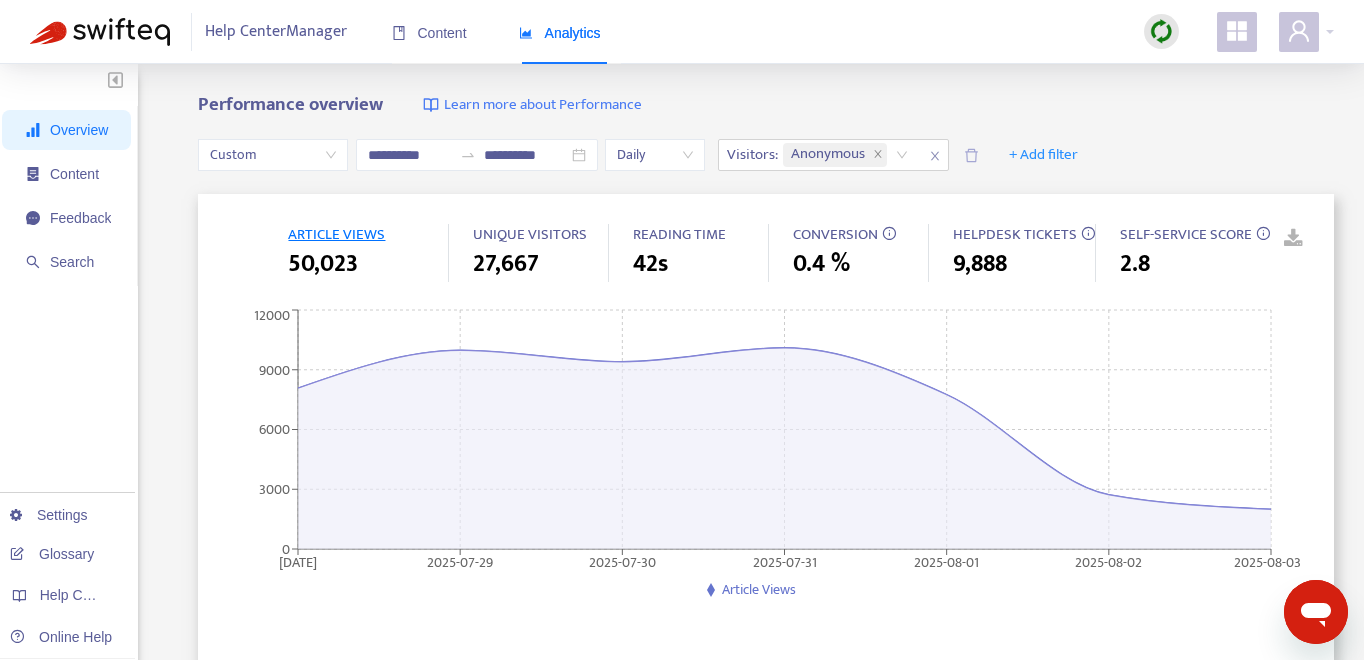 click at bounding box center [1279, 239] 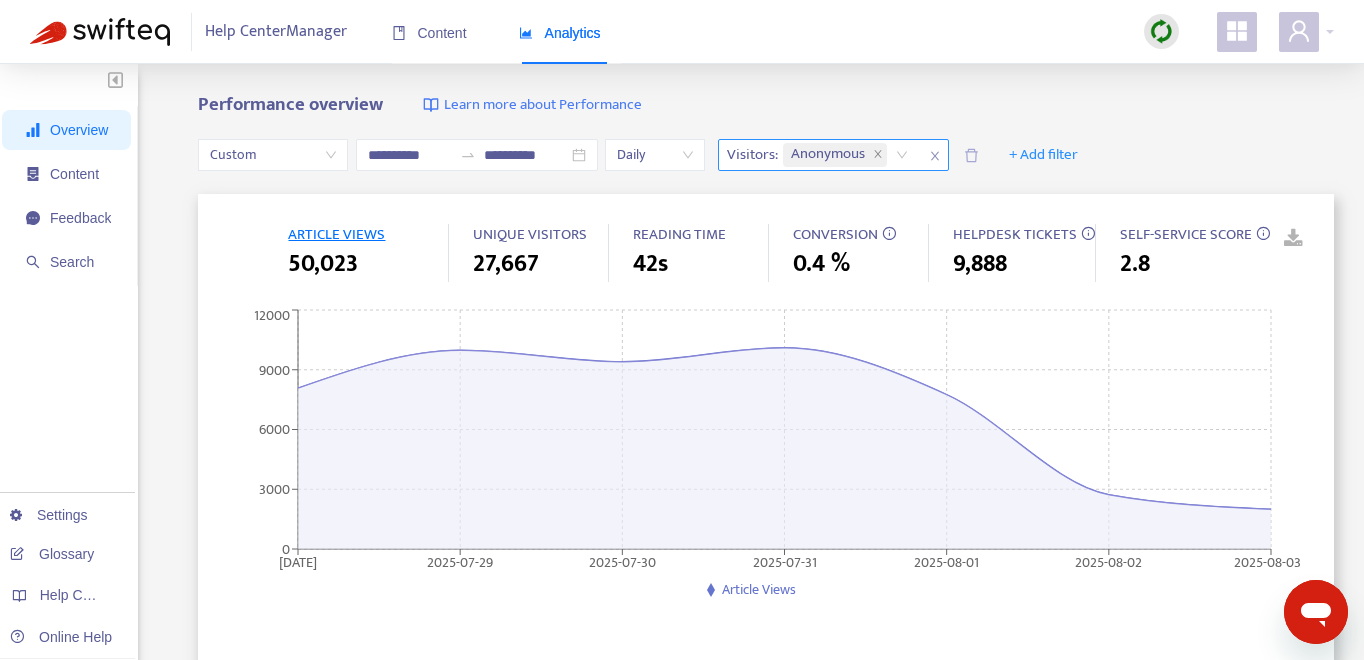 click 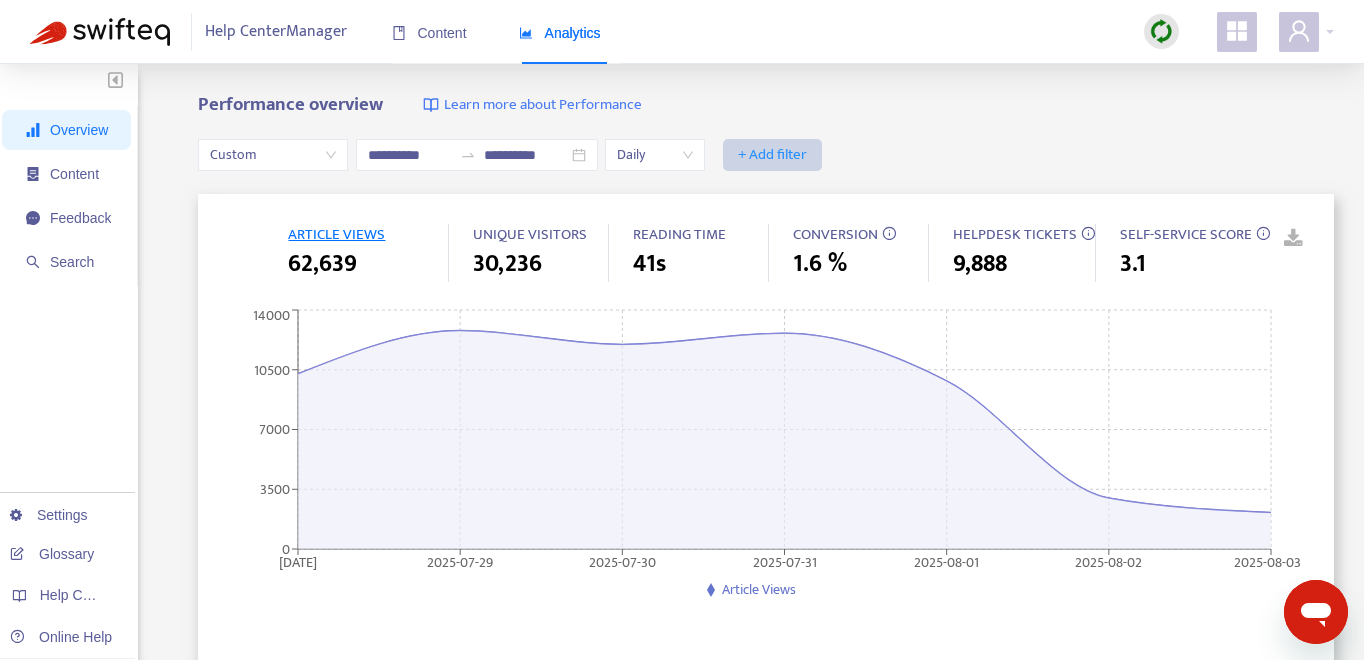 click on "+ Add filter" at bounding box center (772, 155) 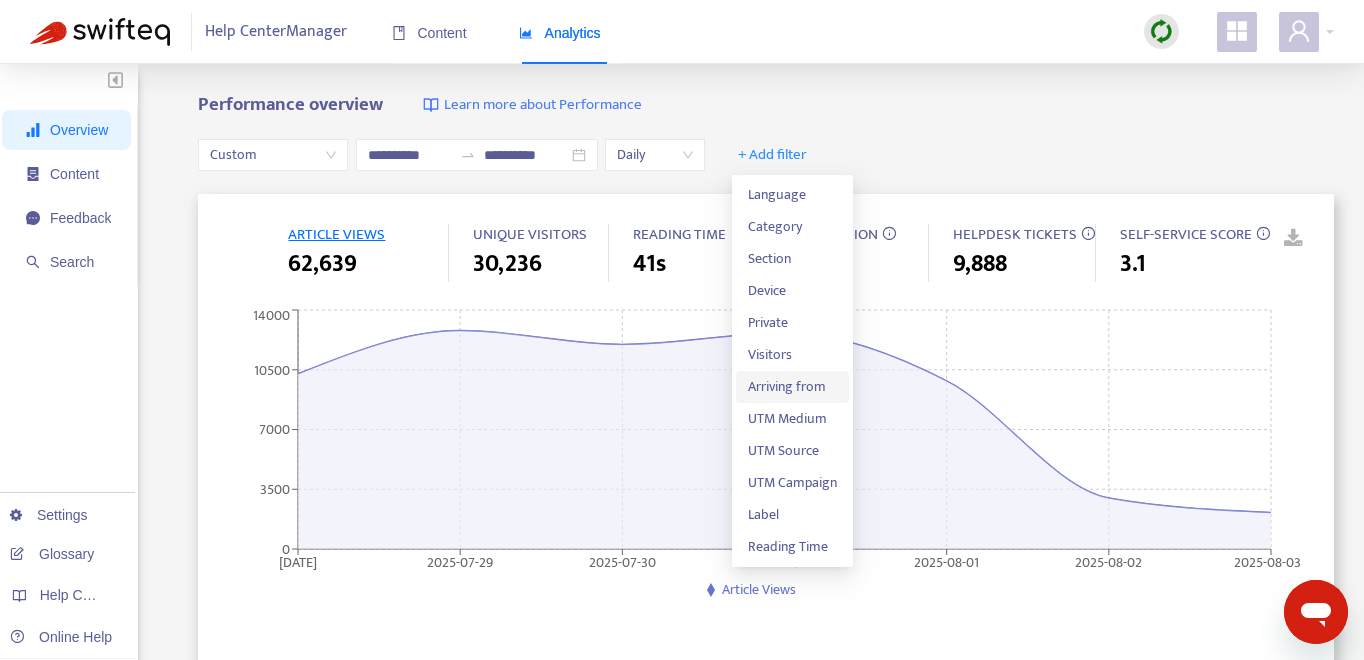 click on "Arriving from" at bounding box center [792, 387] 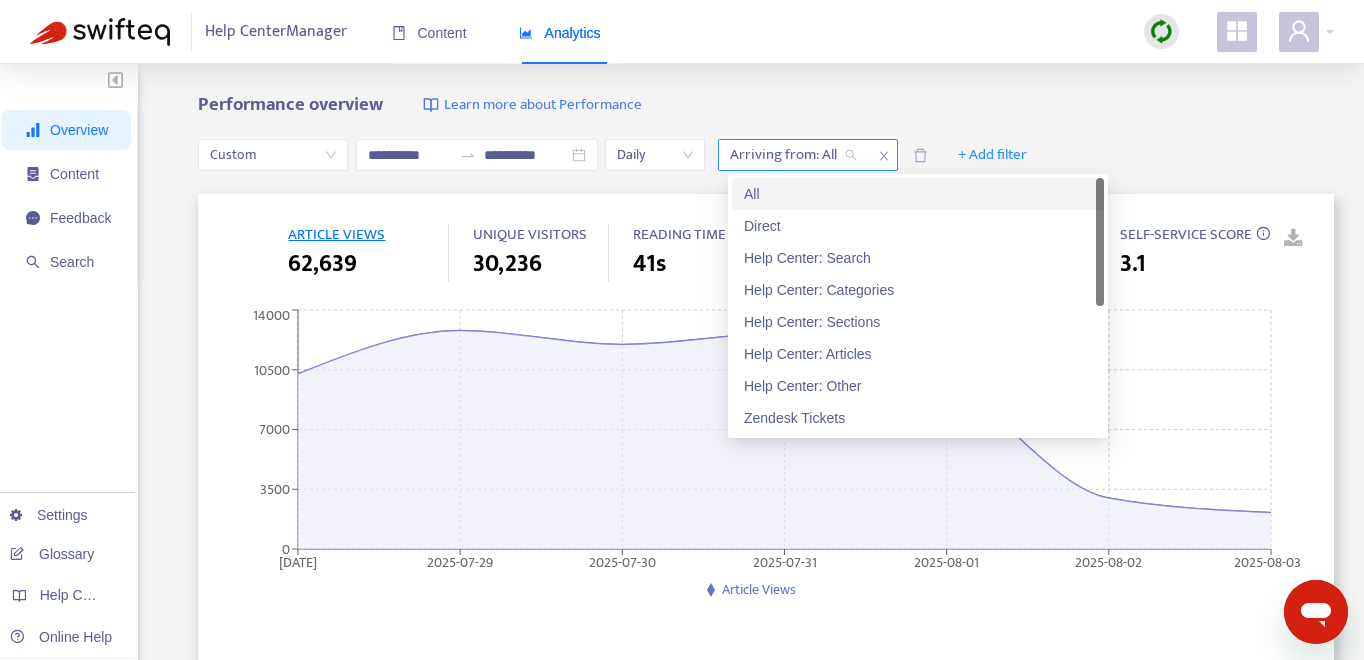 click on "Arriving from: All" at bounding box center [793, 155] 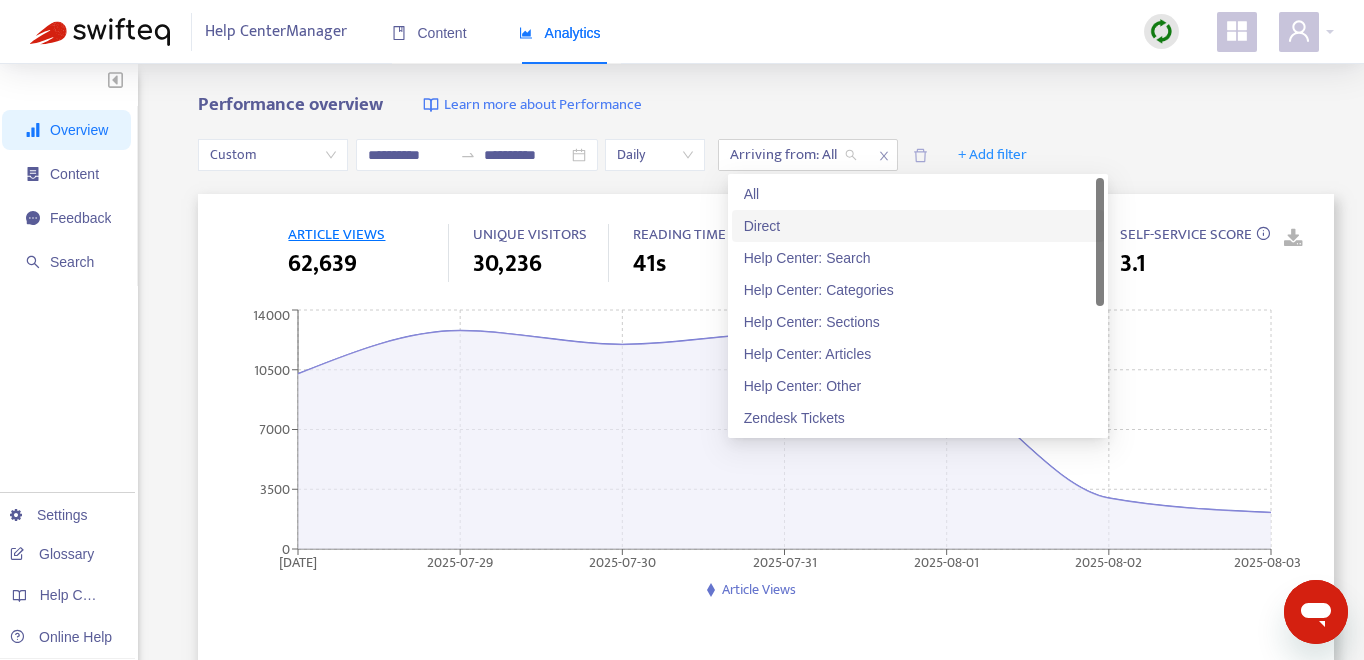 click on "Direct" at bounding box center (918, 226) 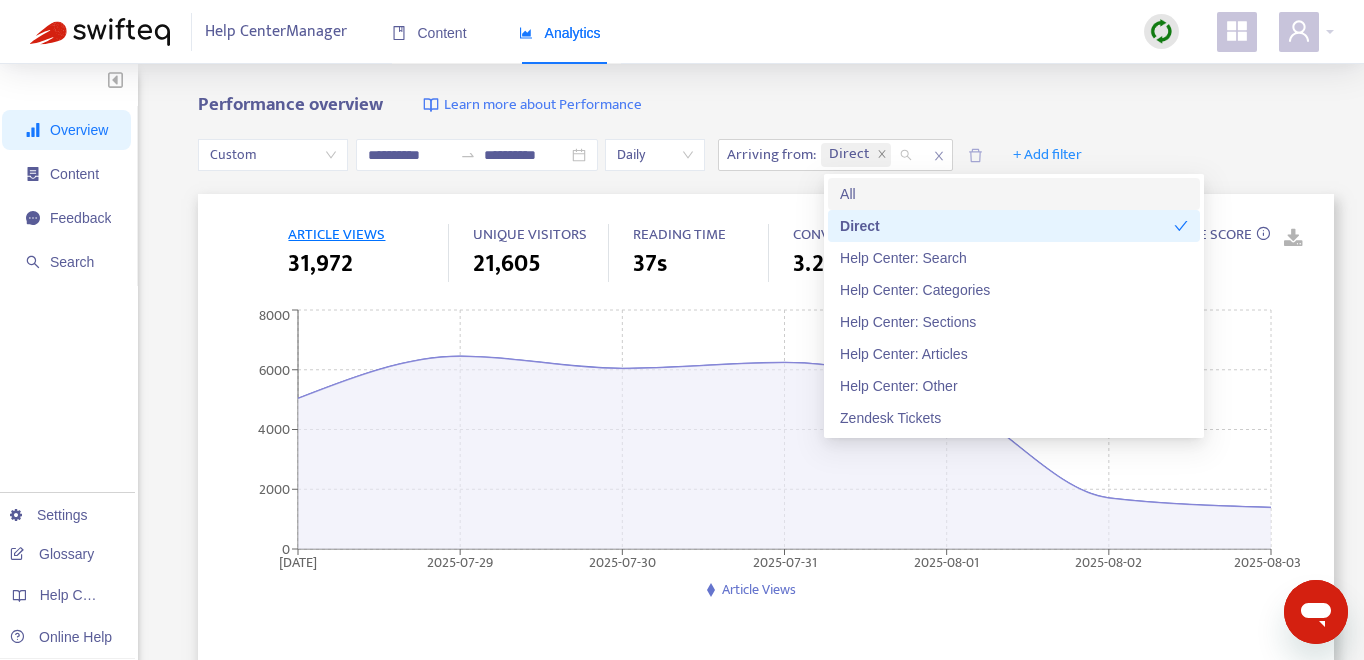 click on "**********" at bounding box center [682, 664] 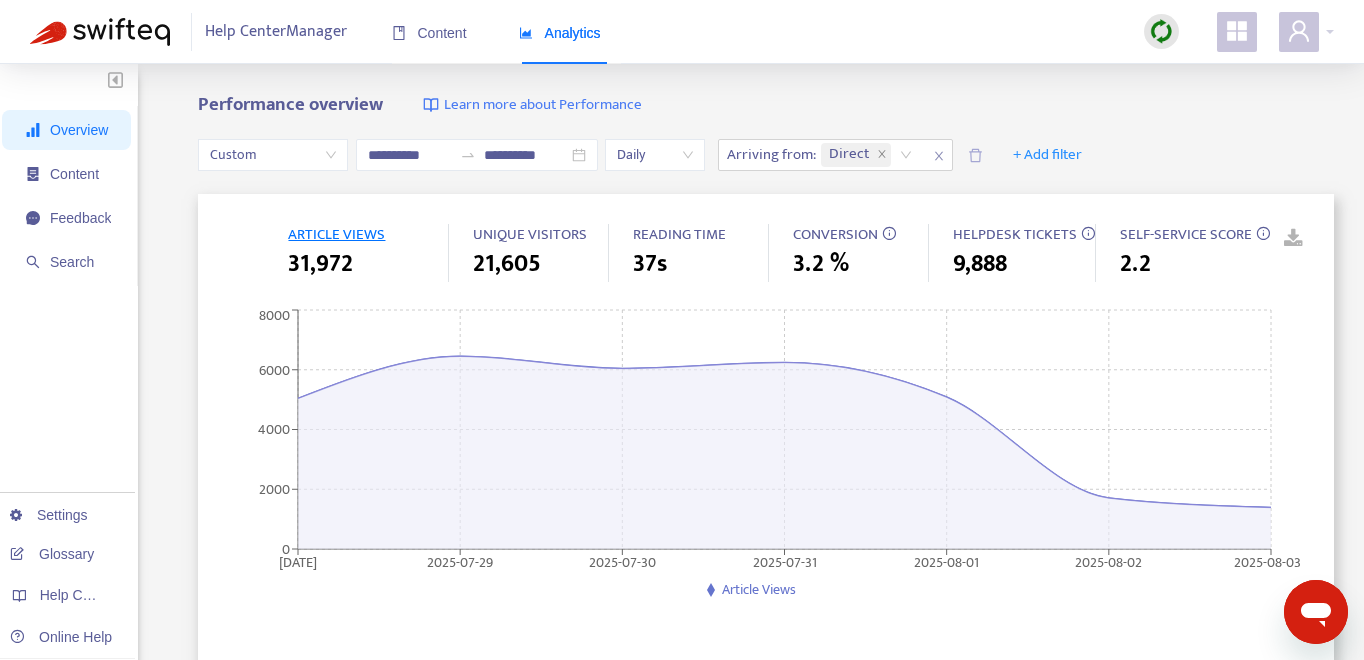click at bounding box center (1279, 239) 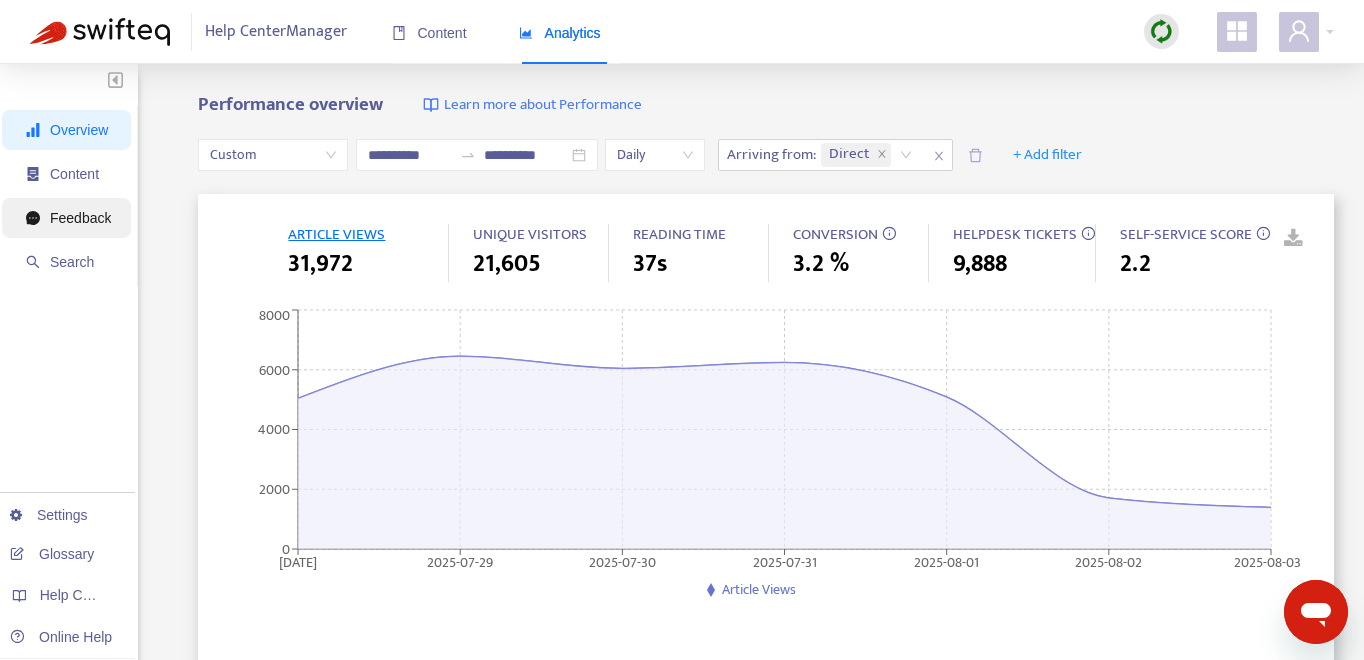 click on "Feedback" at bounding box center (80, 218) 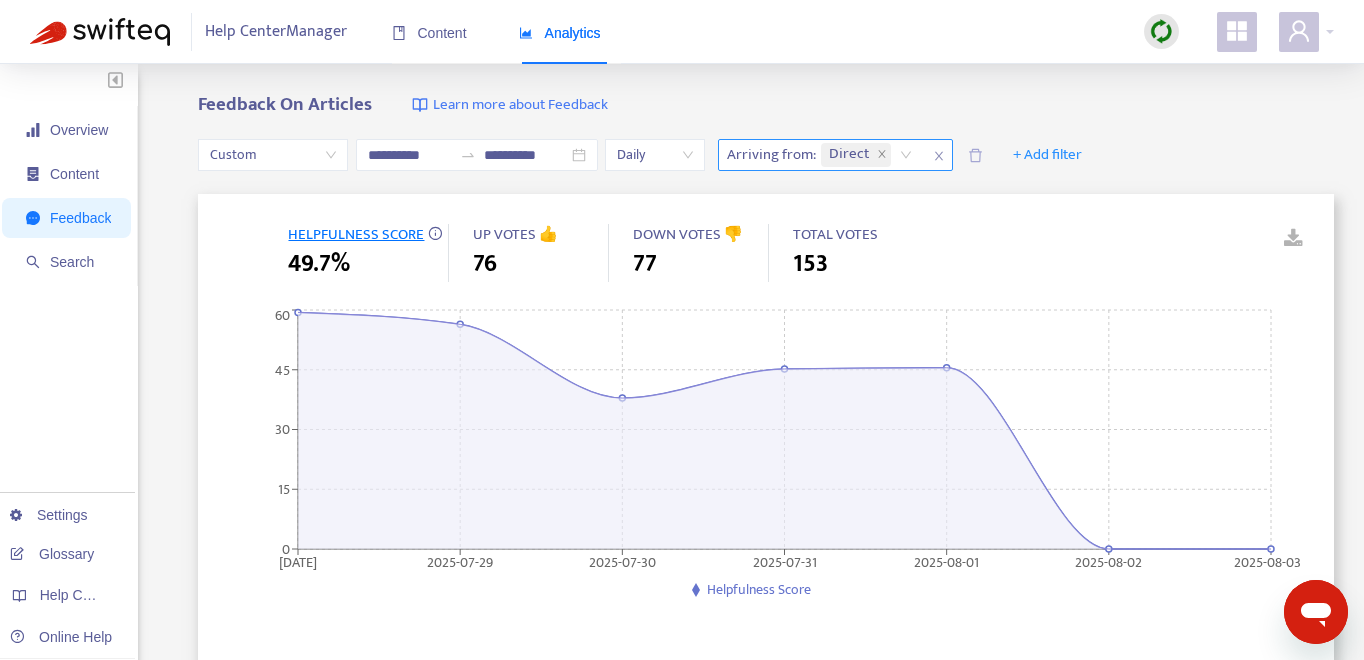 click 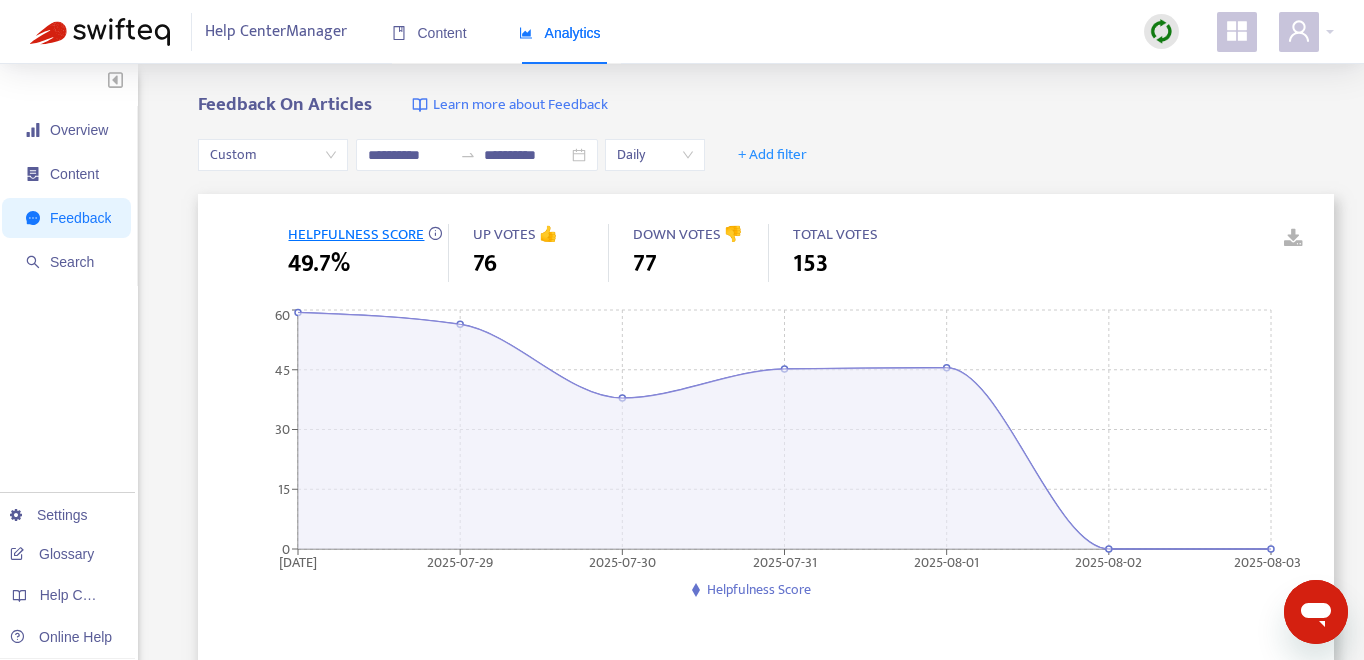 click at bounding box center [1279, 239] 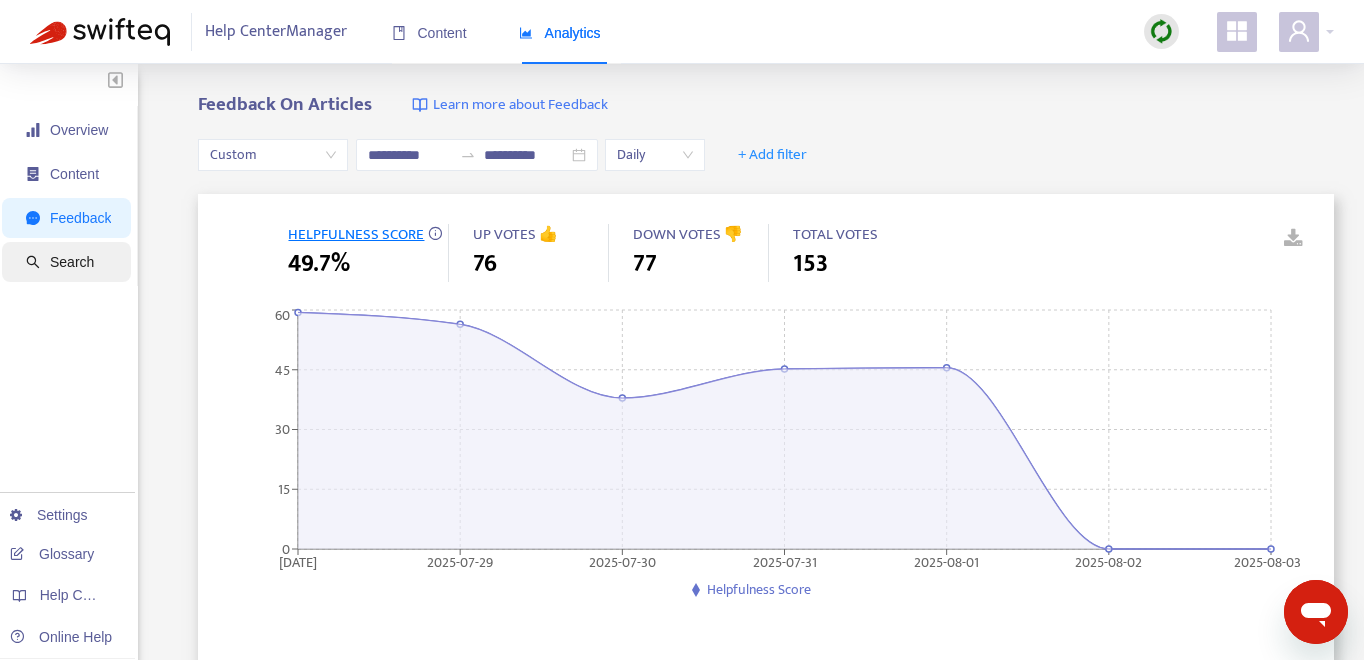 click on "Search" at bounding box center [72, 262] 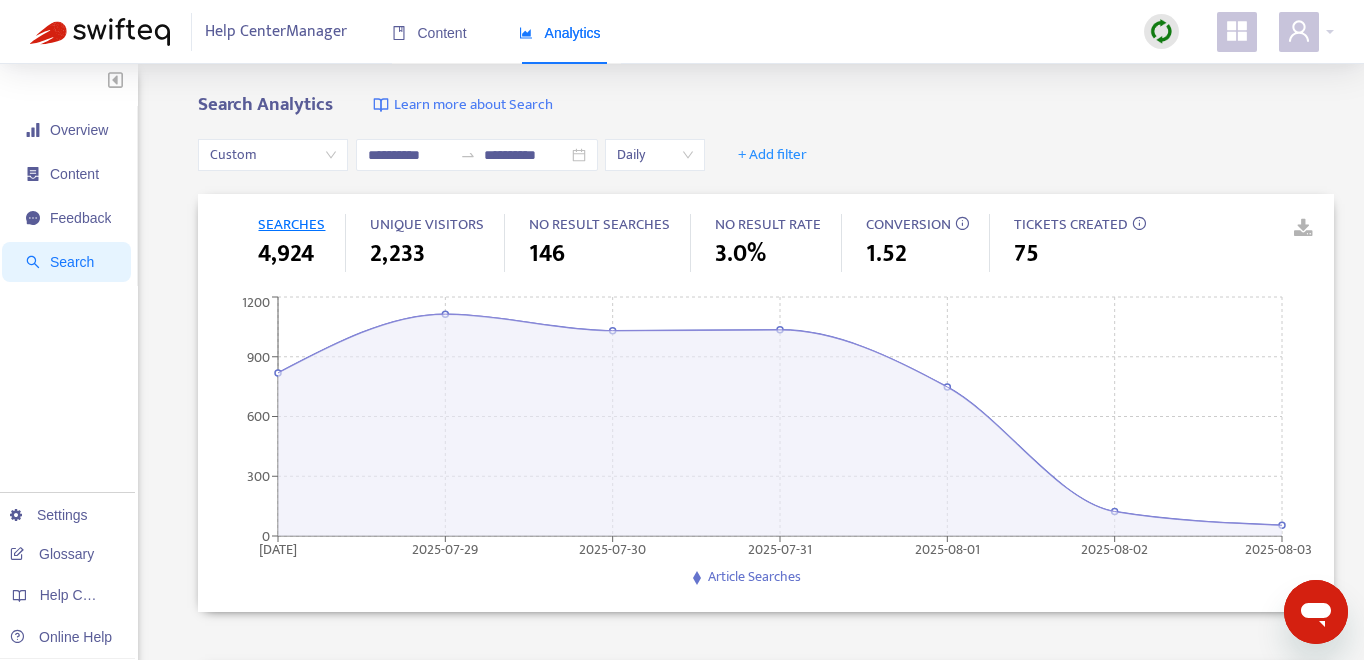 click at bounding box center [1289, 229] 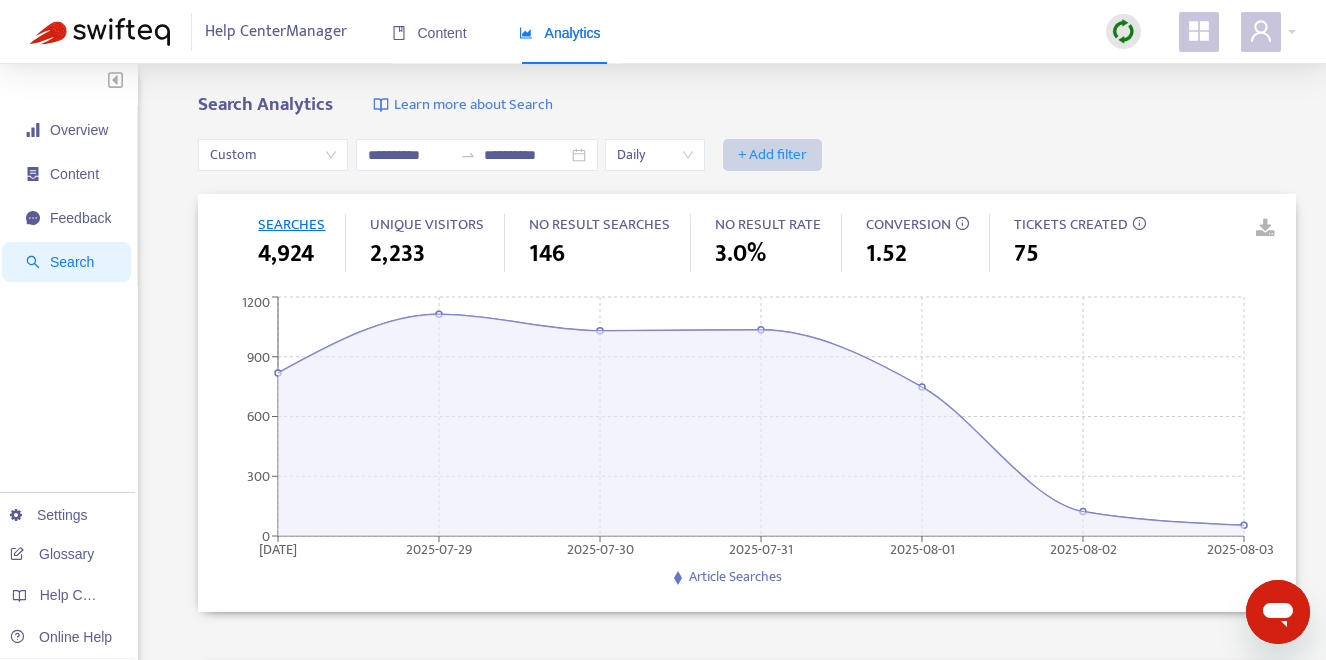 click on "+ Add filter" at bounding box center [772, 155] 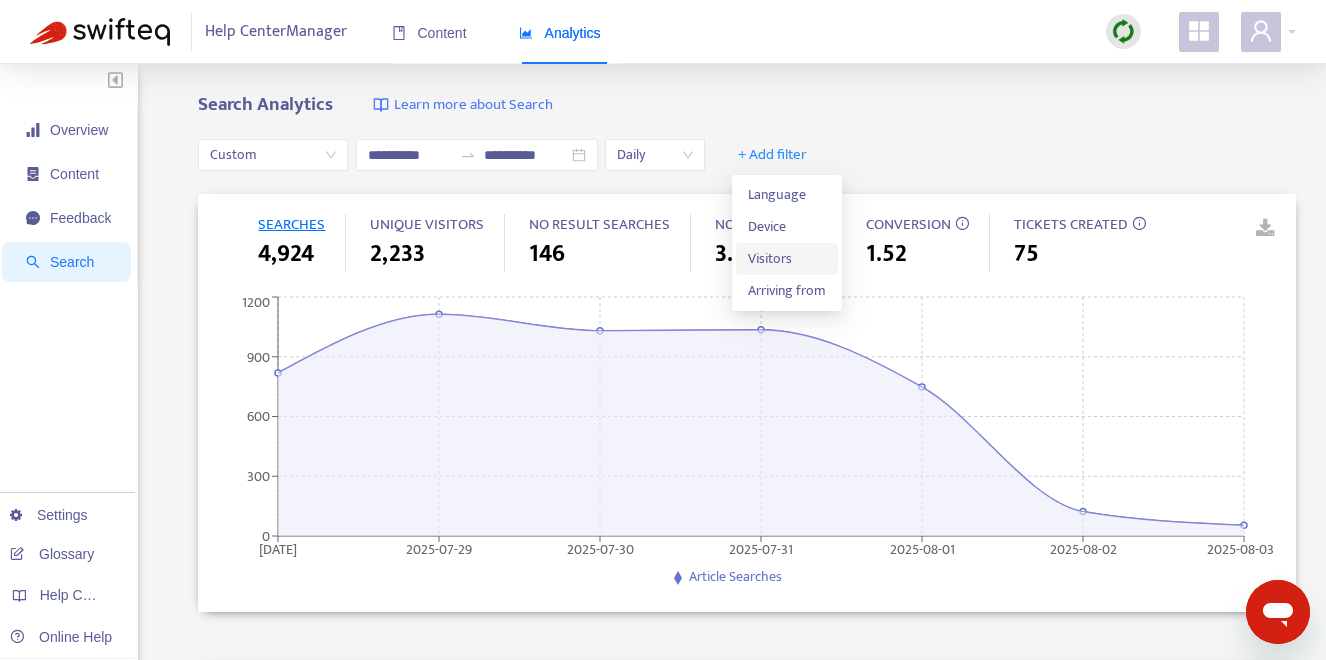 click on "Visitors" at bounding box center [787, 259] 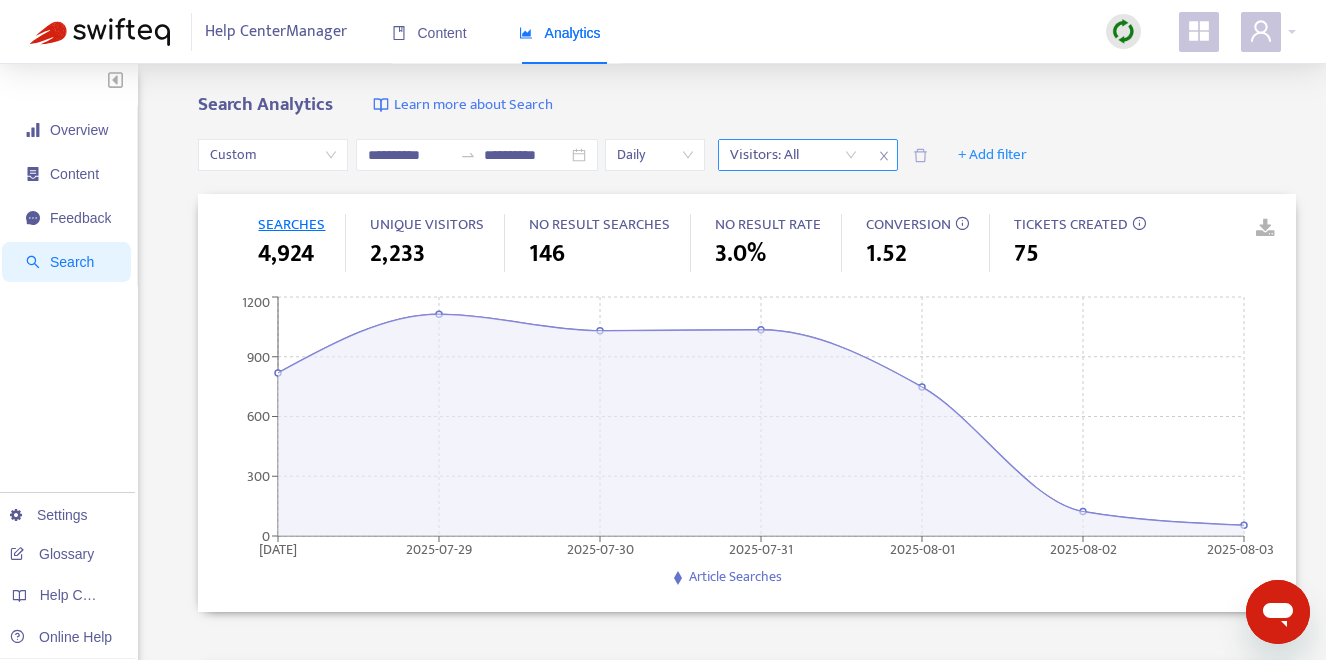 click on "Visitors: All" at bounding box center (793, 155) 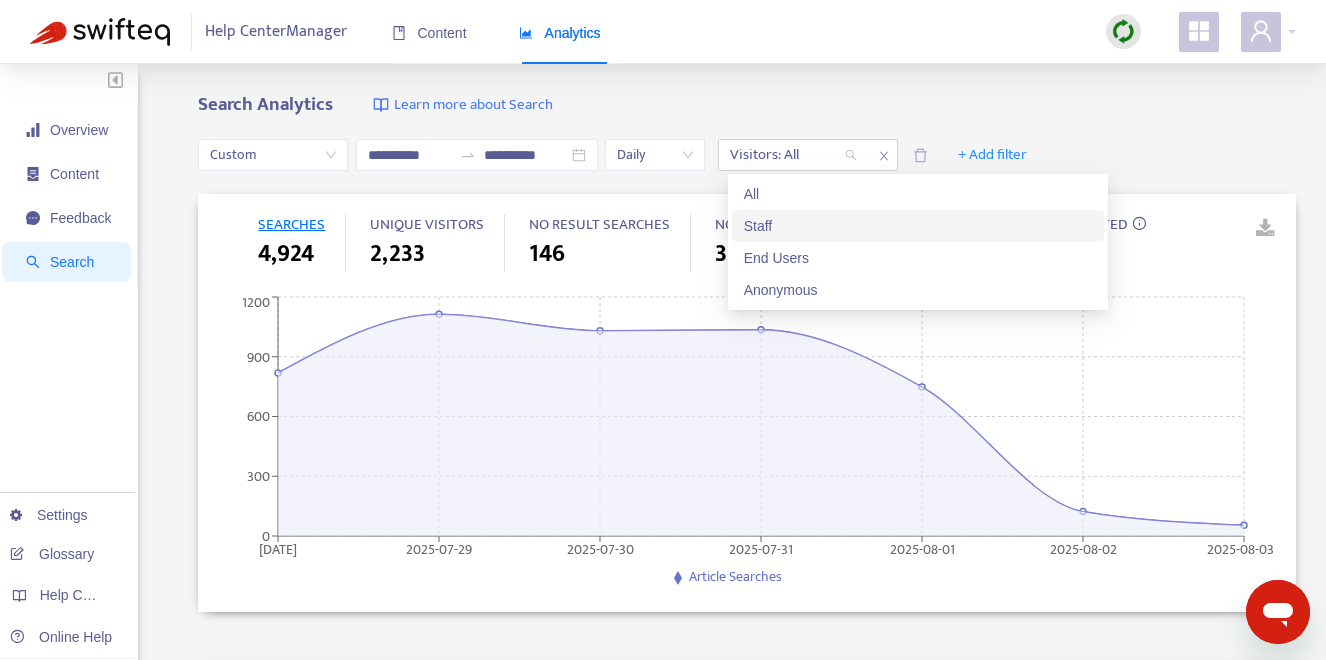 click on "Staff" at bounding box center [918, 226] 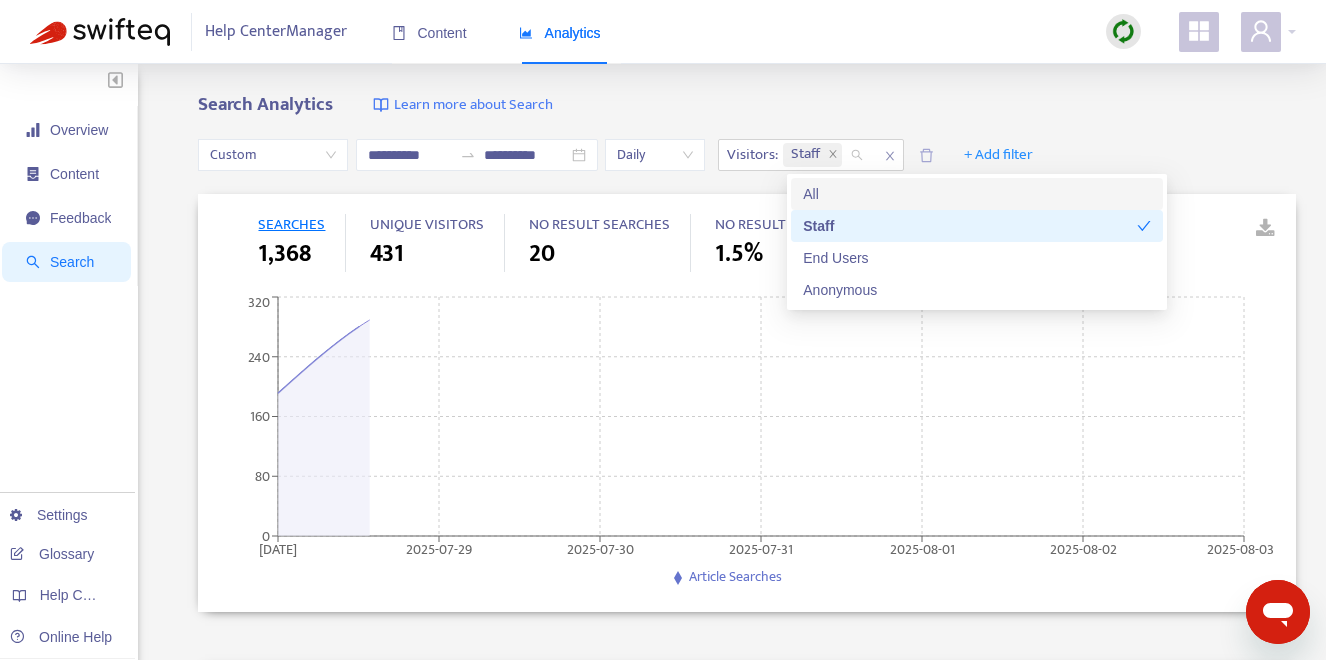 click on "**********" at bounding box center (663, 781) 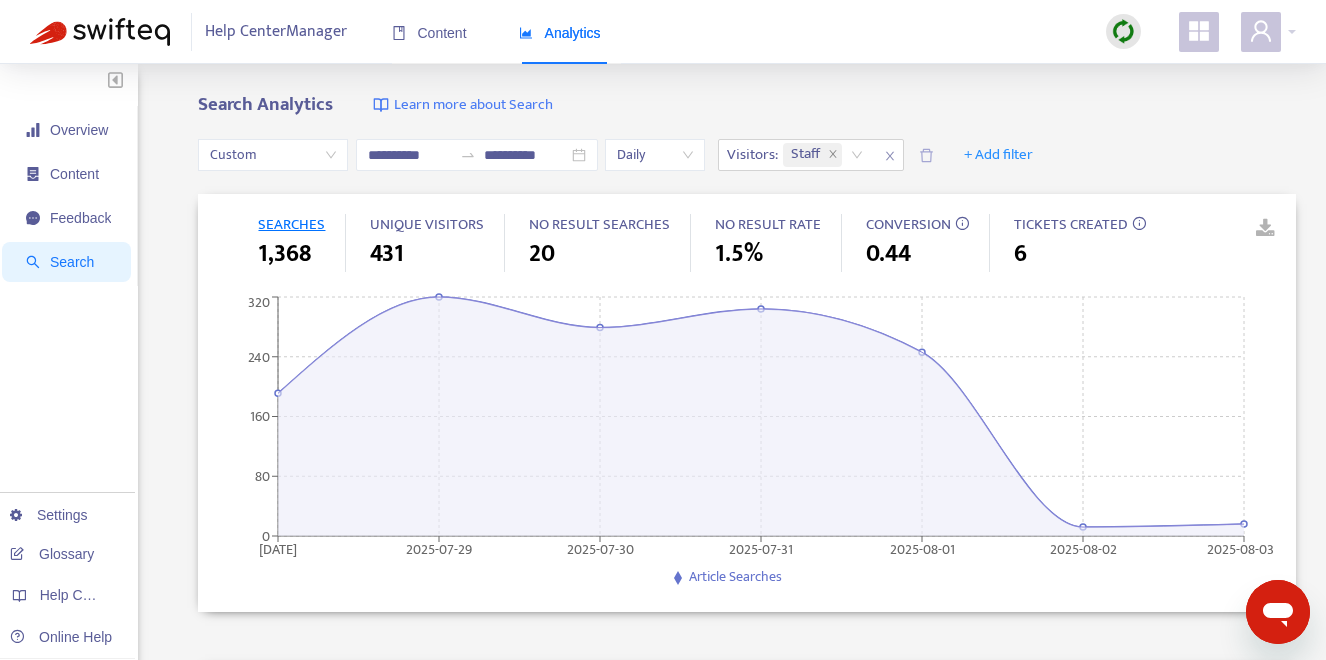click at bounding box center [1251, 229] 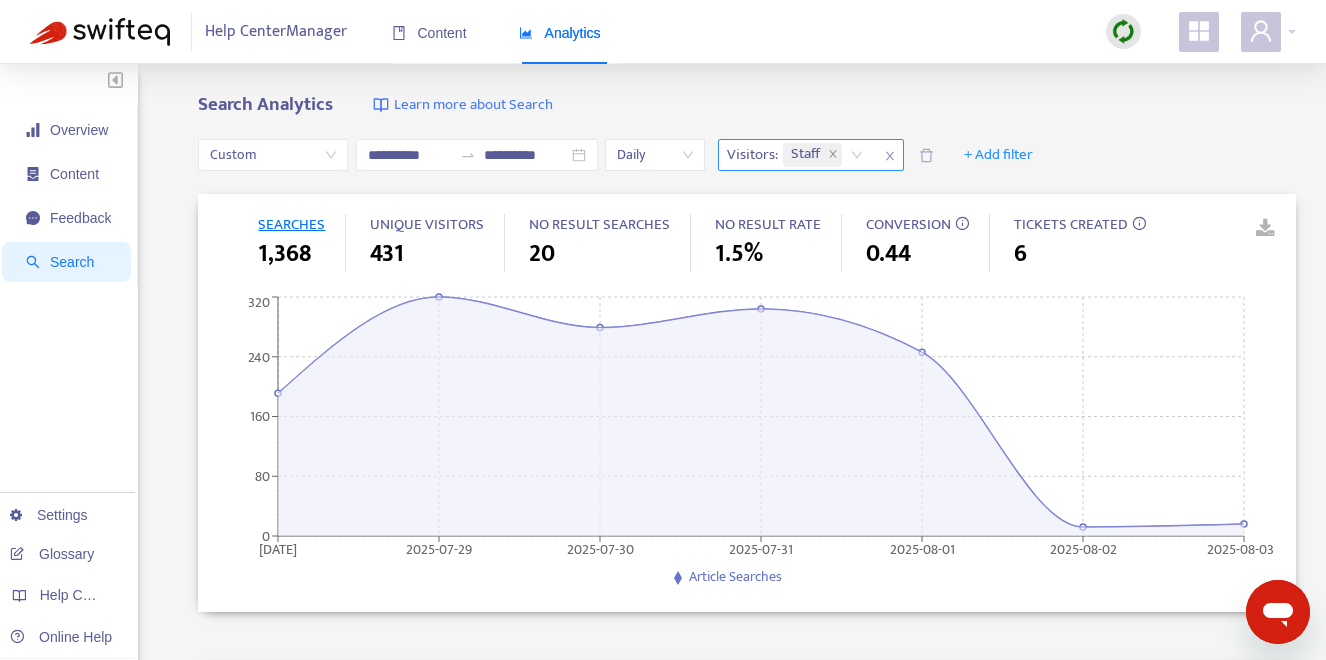 click 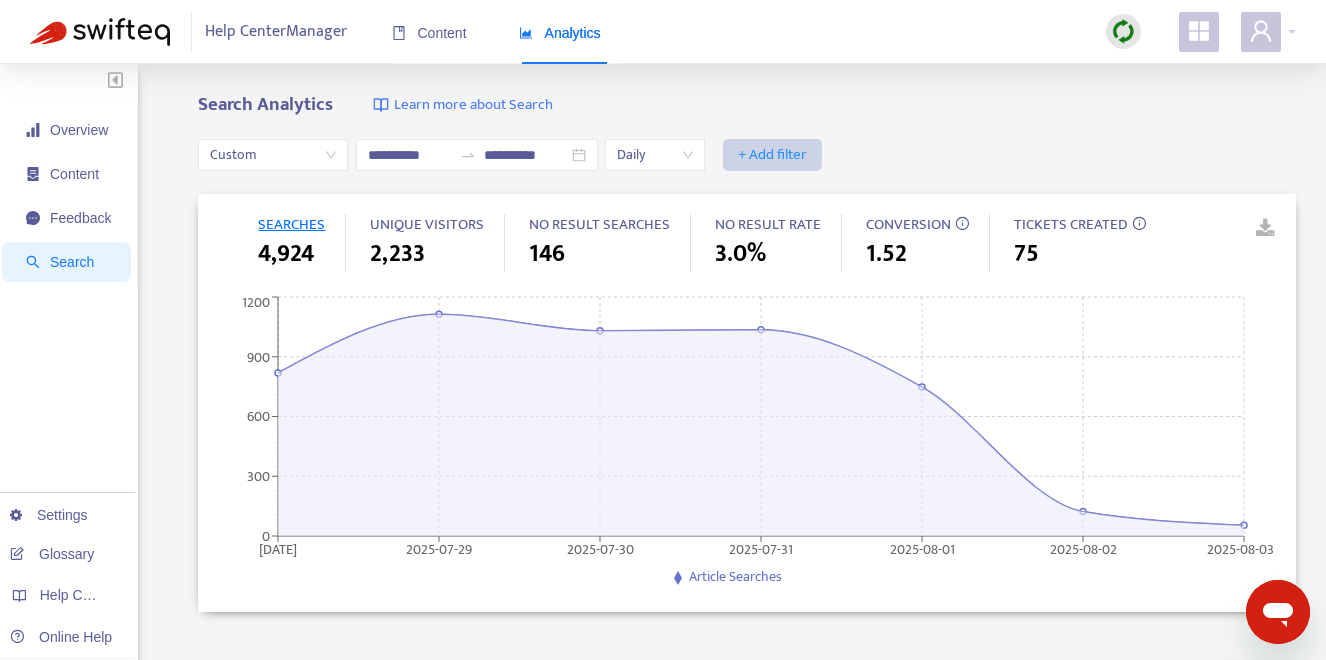 click on "+ Add filter" at bounding box center [772, 155] 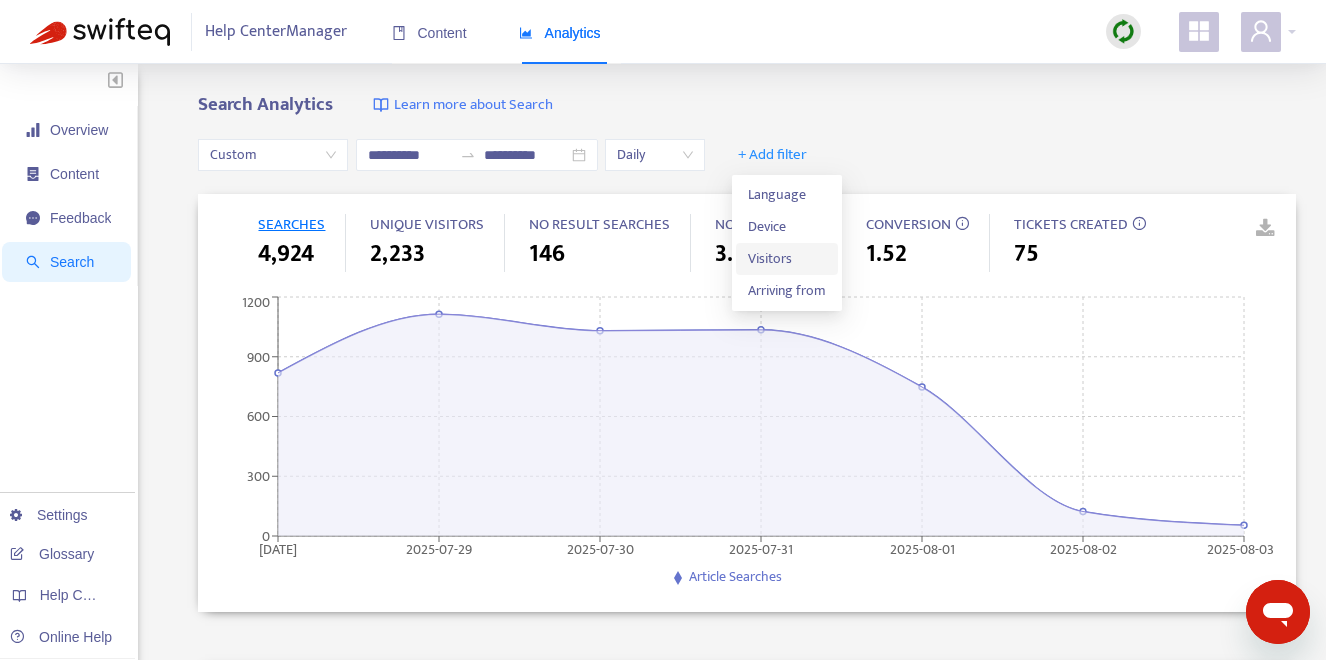 click on "Visitors" at bounding box center (787, 259) 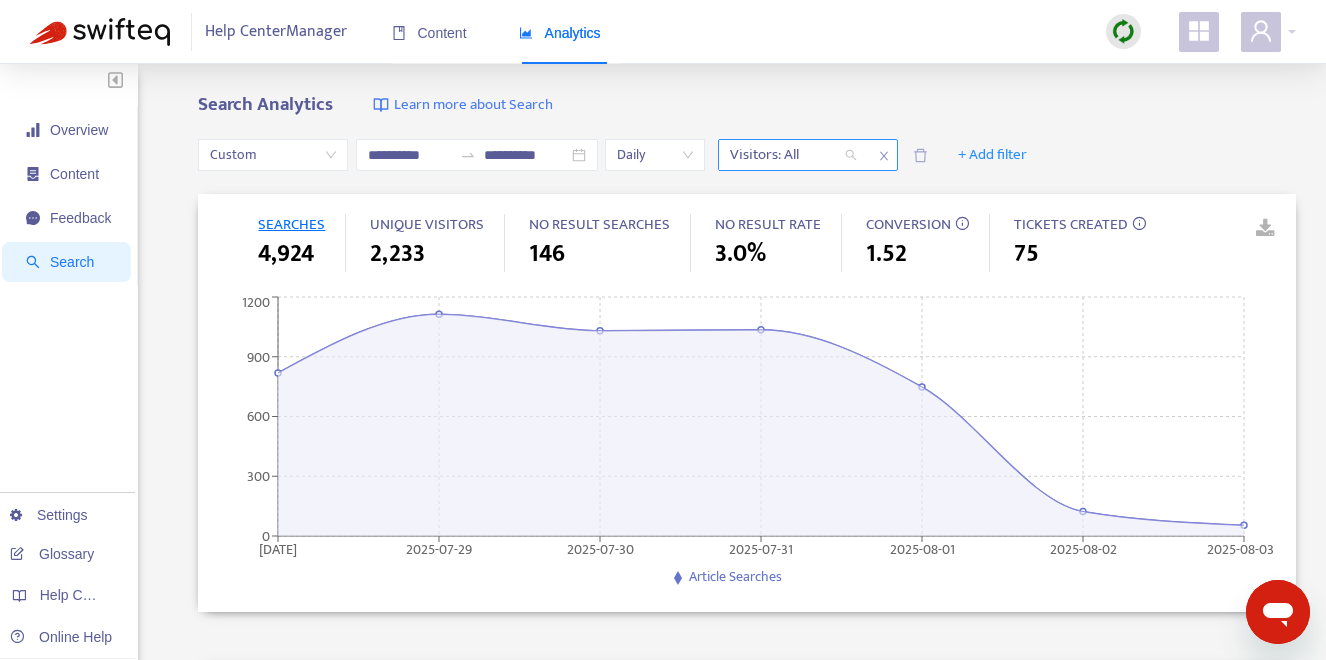 click on "Visitors: All" at bounding box center (793, 155) 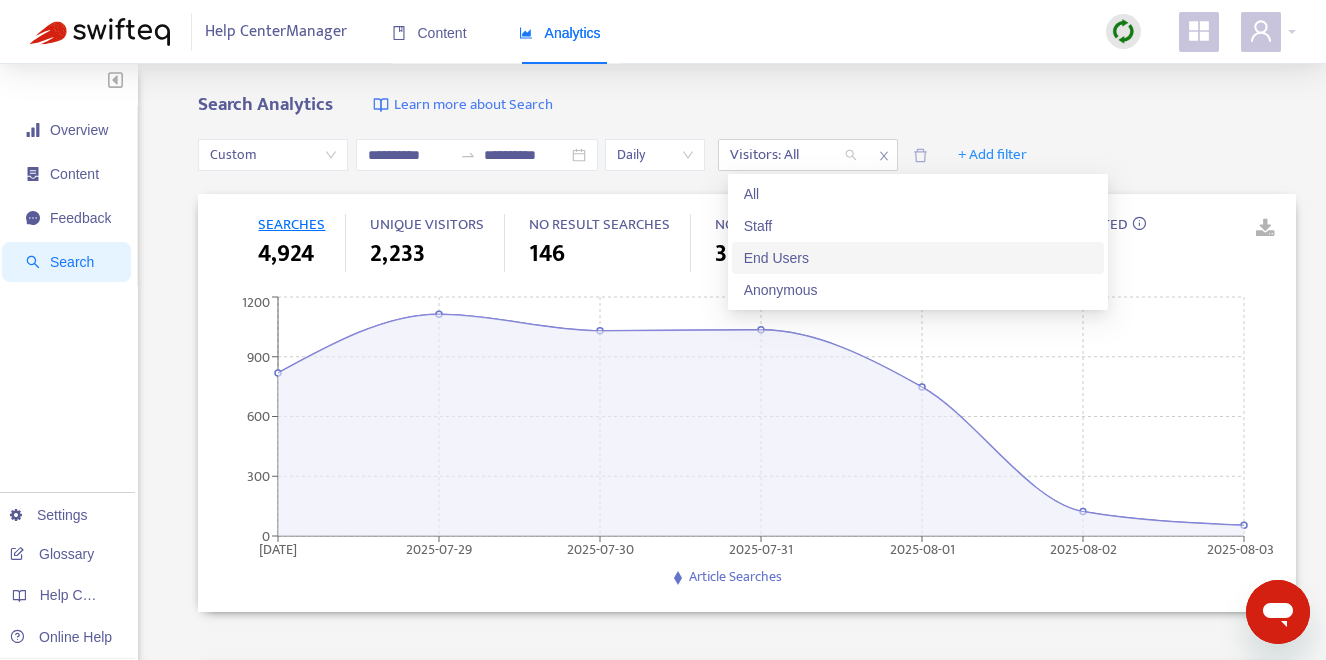 click on "End Users" at bounding box center (918, 258) 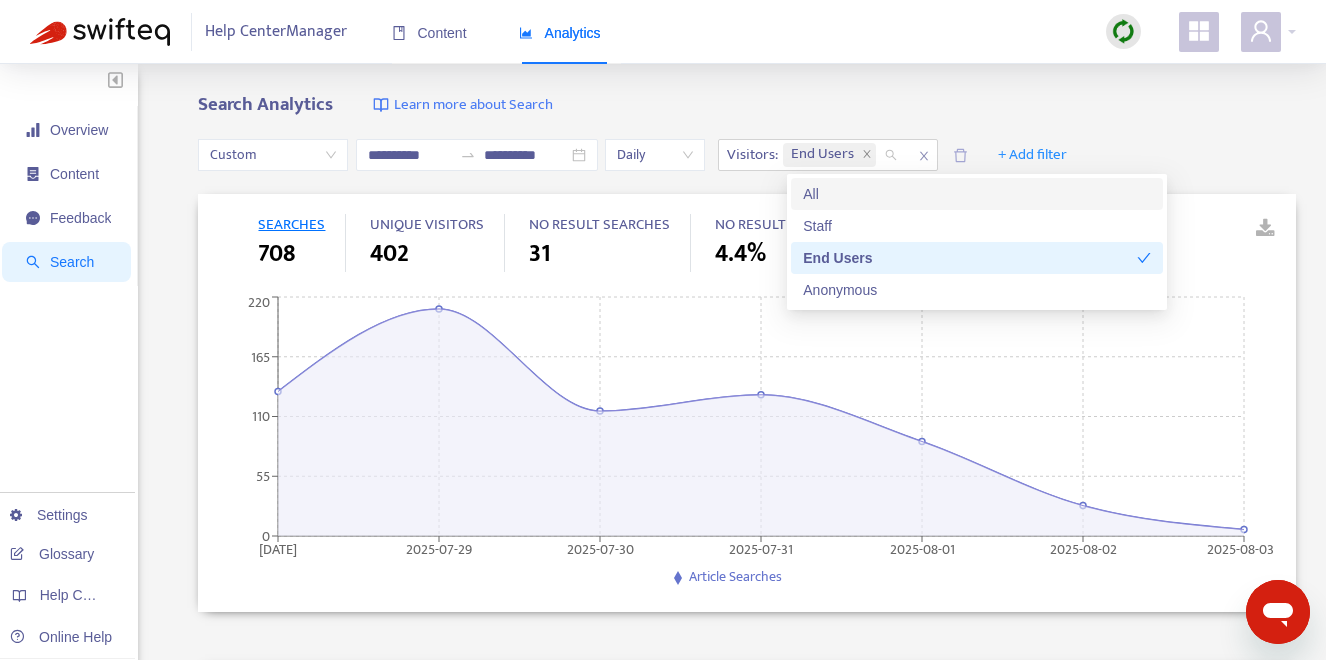 click on "**********" at bounding box center (663, 790) 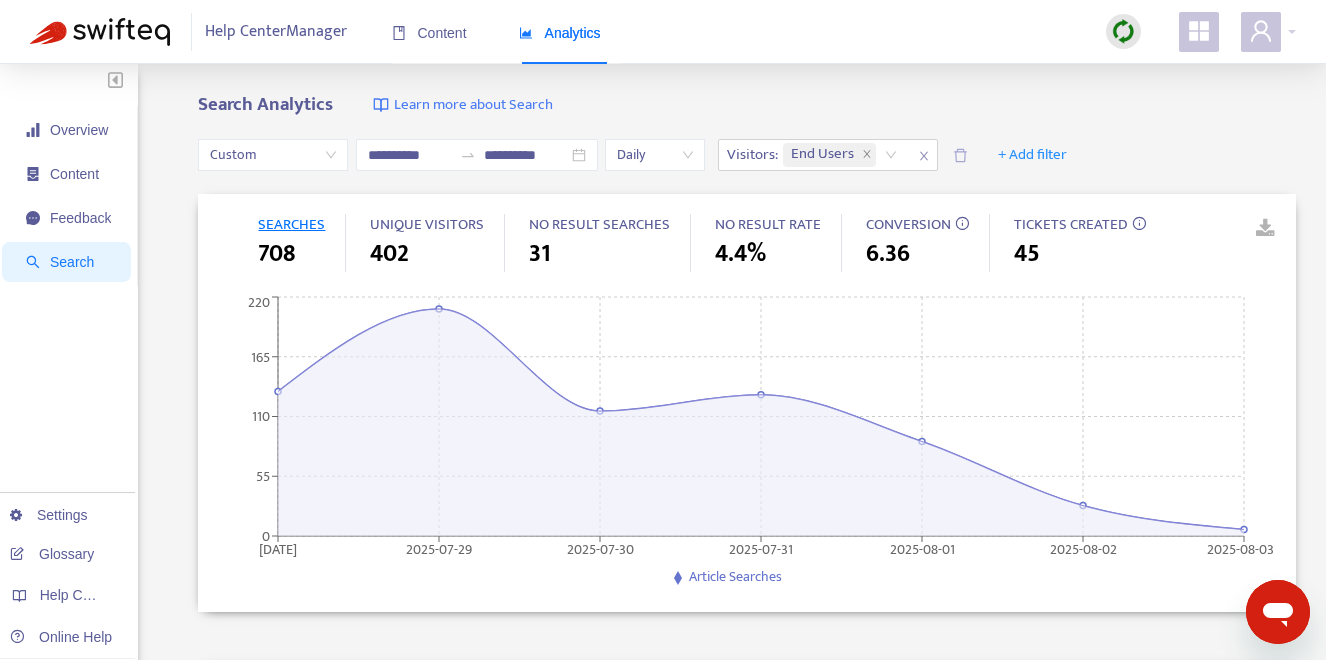 click at bounding box center [1251, 229] 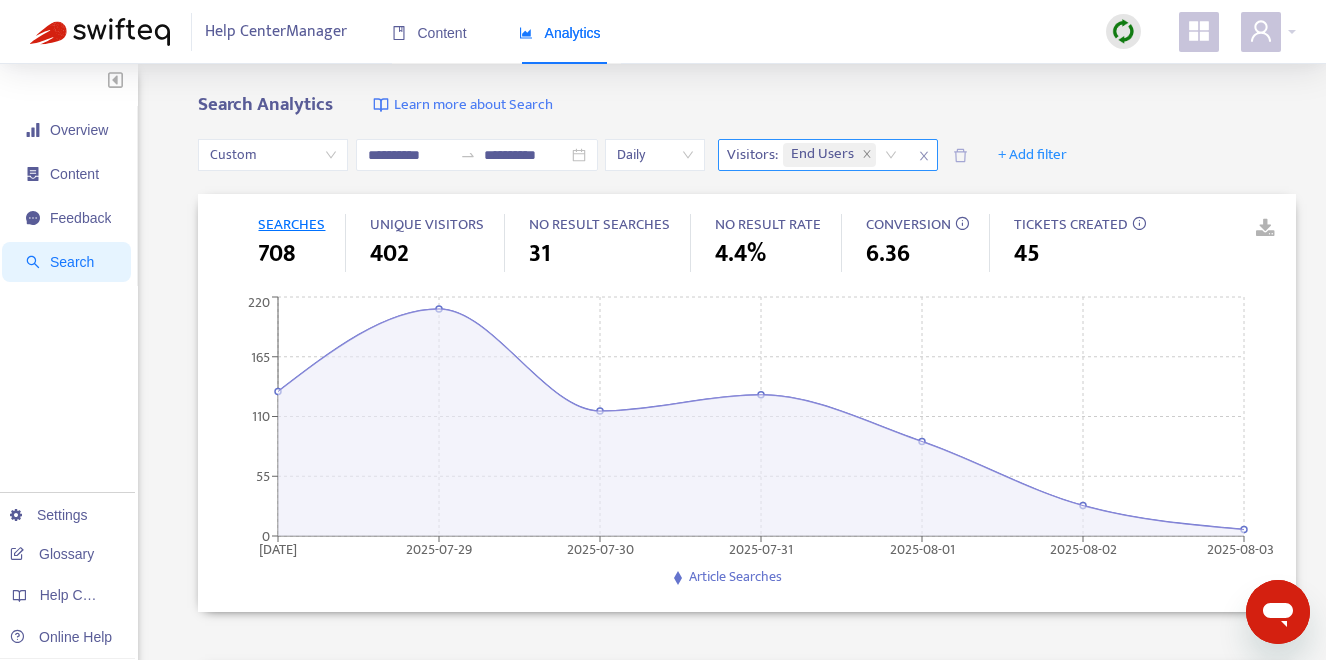 click 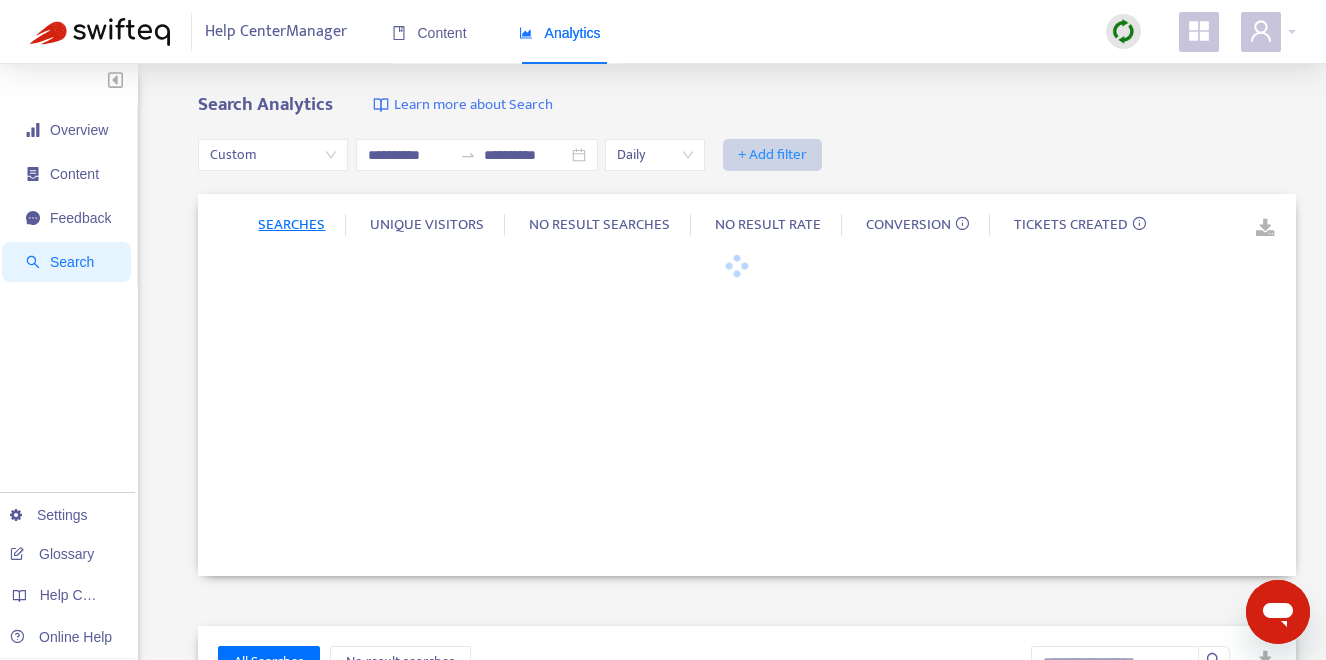 click on "+ Add filter" at bounding box center (772, 155) 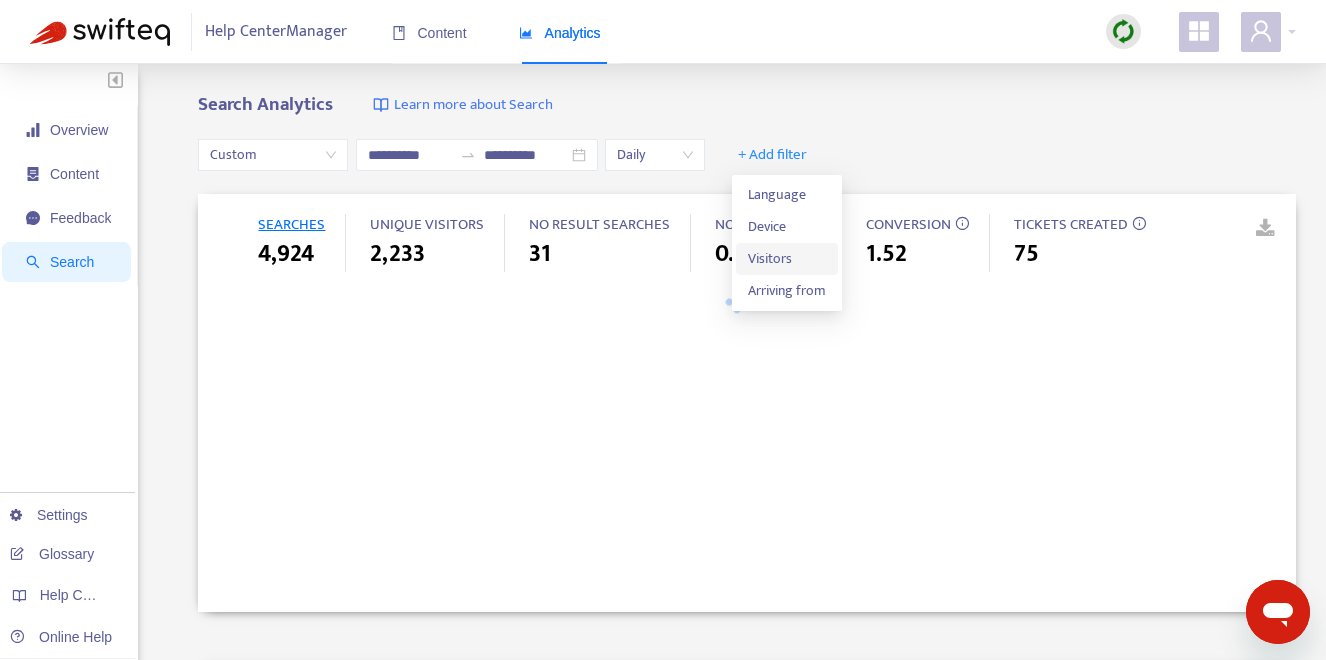 click on "Visitors" at bounding box center [787, 259] 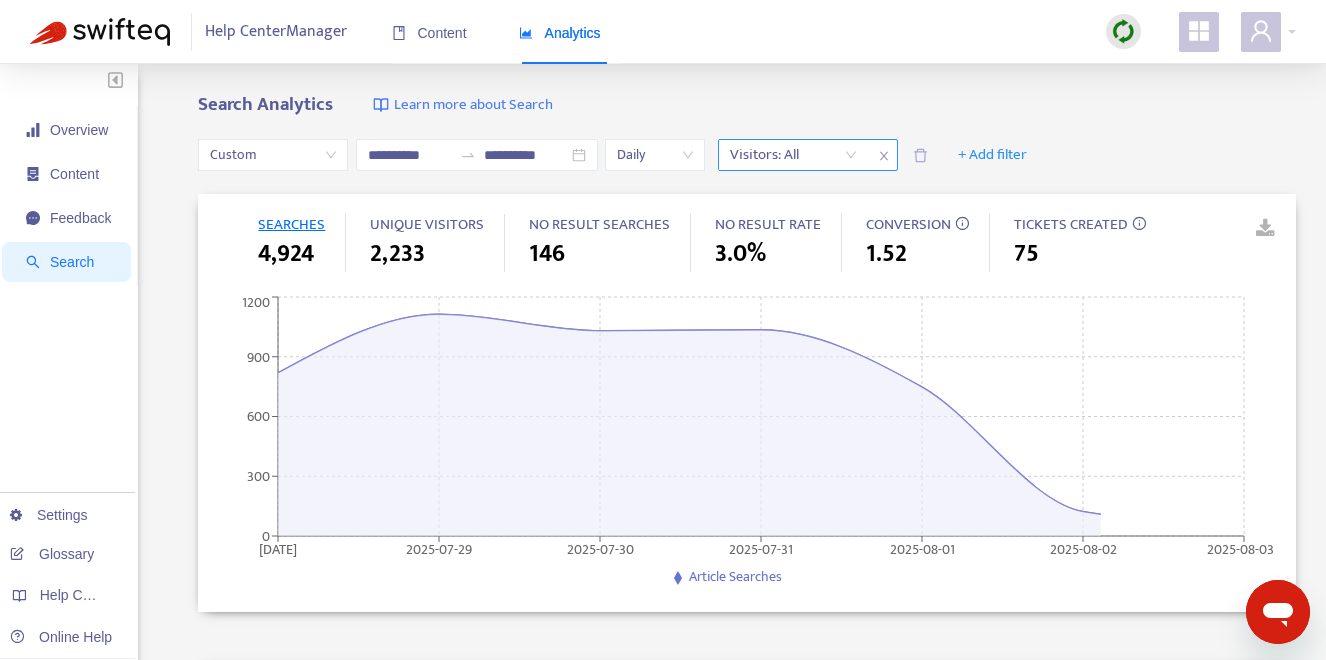 click on "Visitors: All" at bounding box center (793, 155) 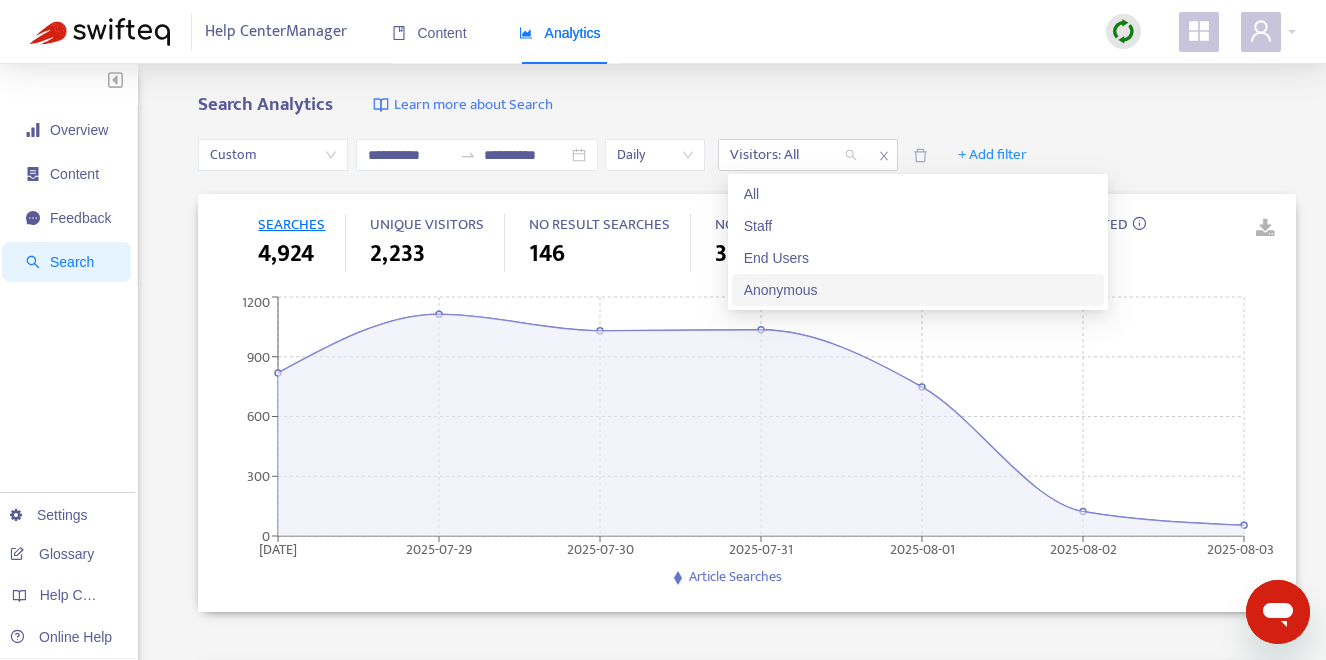 click on "Anonymous" at bounding box center [918, 290] 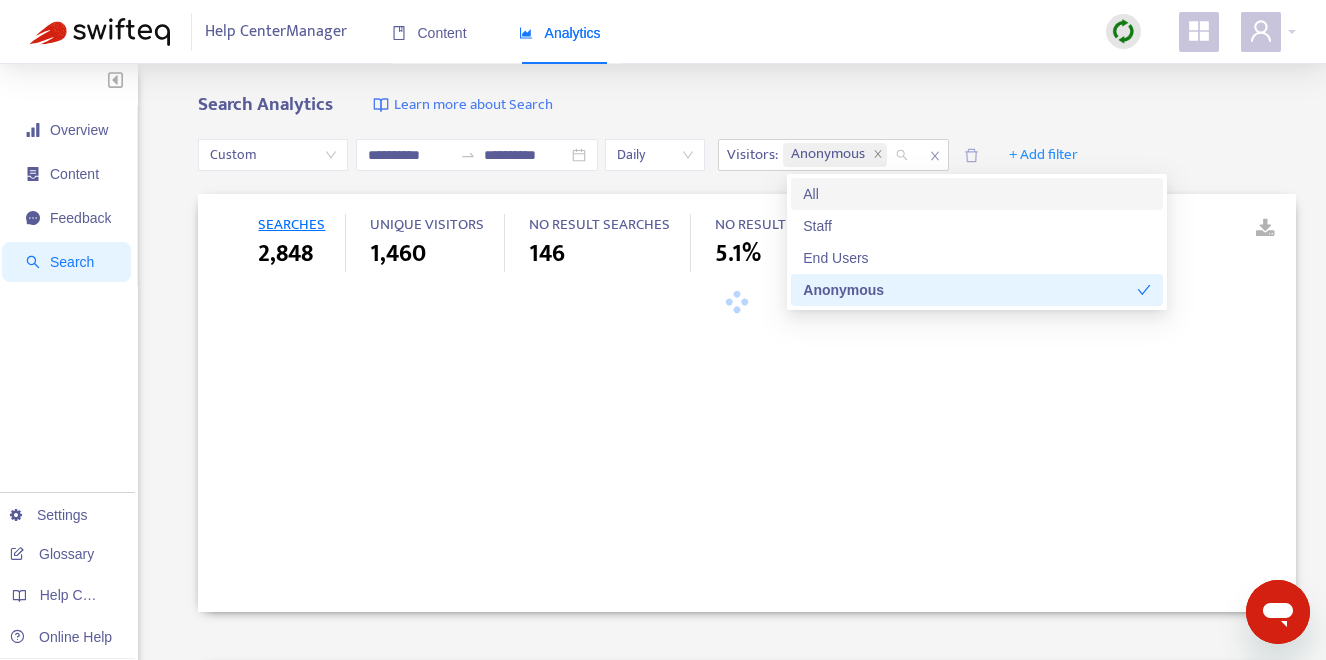 click on "Search Analytics Learn more about Search" at bounding box center [747, 105] 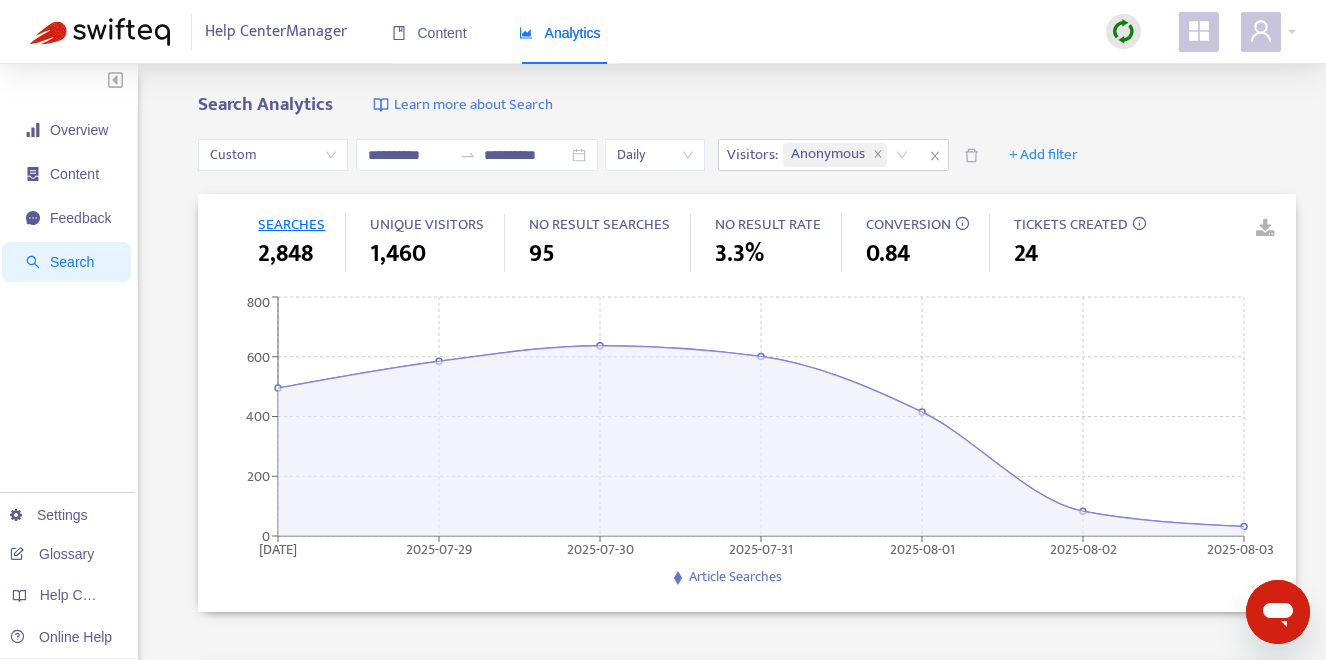 click at bounding box center (1251, 229) 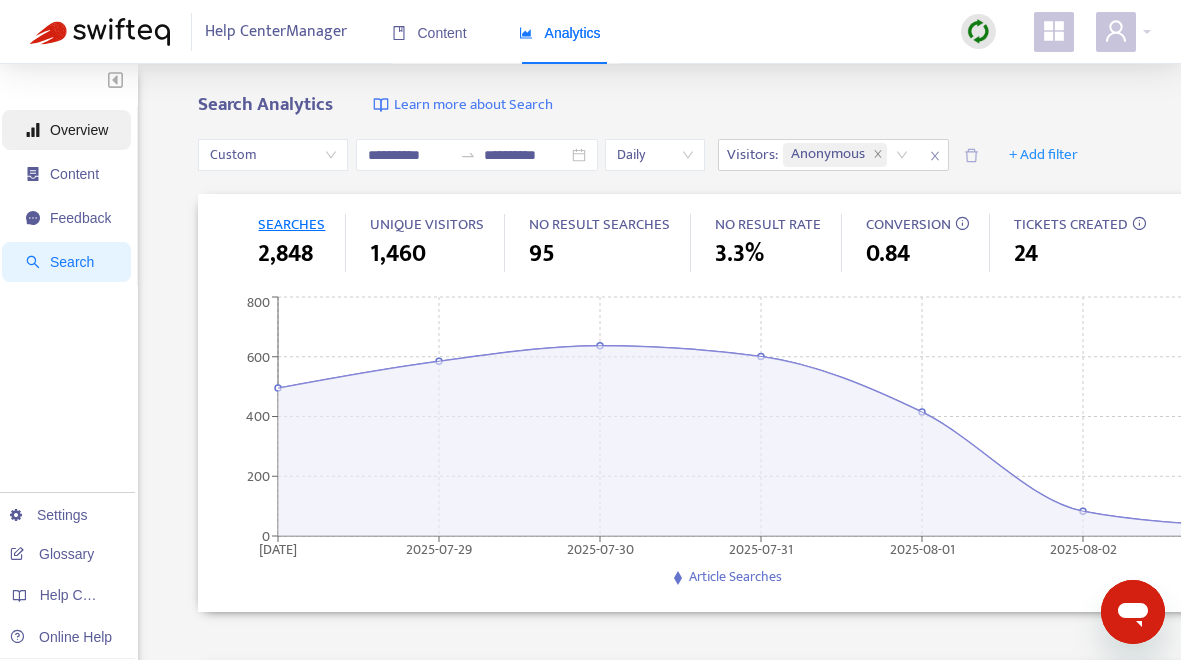 click on "Overview" at bounding box center [79, 130] 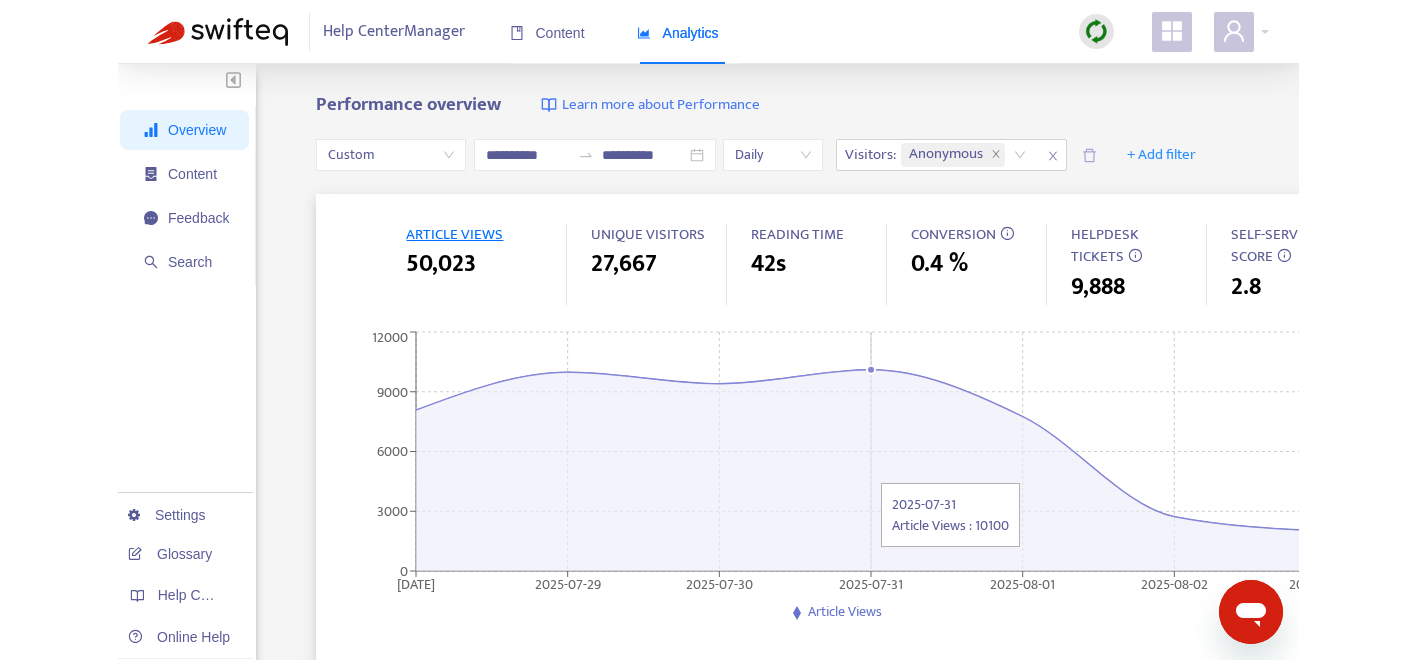 scroll, scrollTop: 2, scrollLeft: 0, axis: vertical 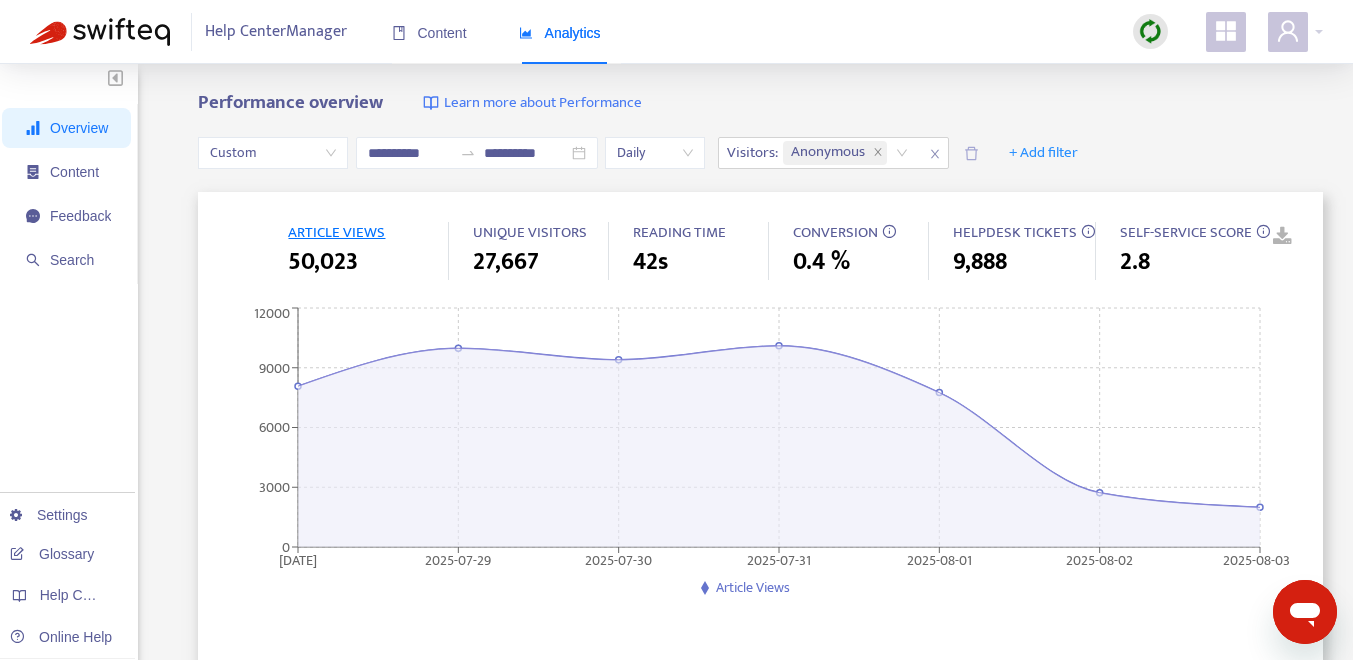 click on "CONVERSION" at bounding box center (835, 232) 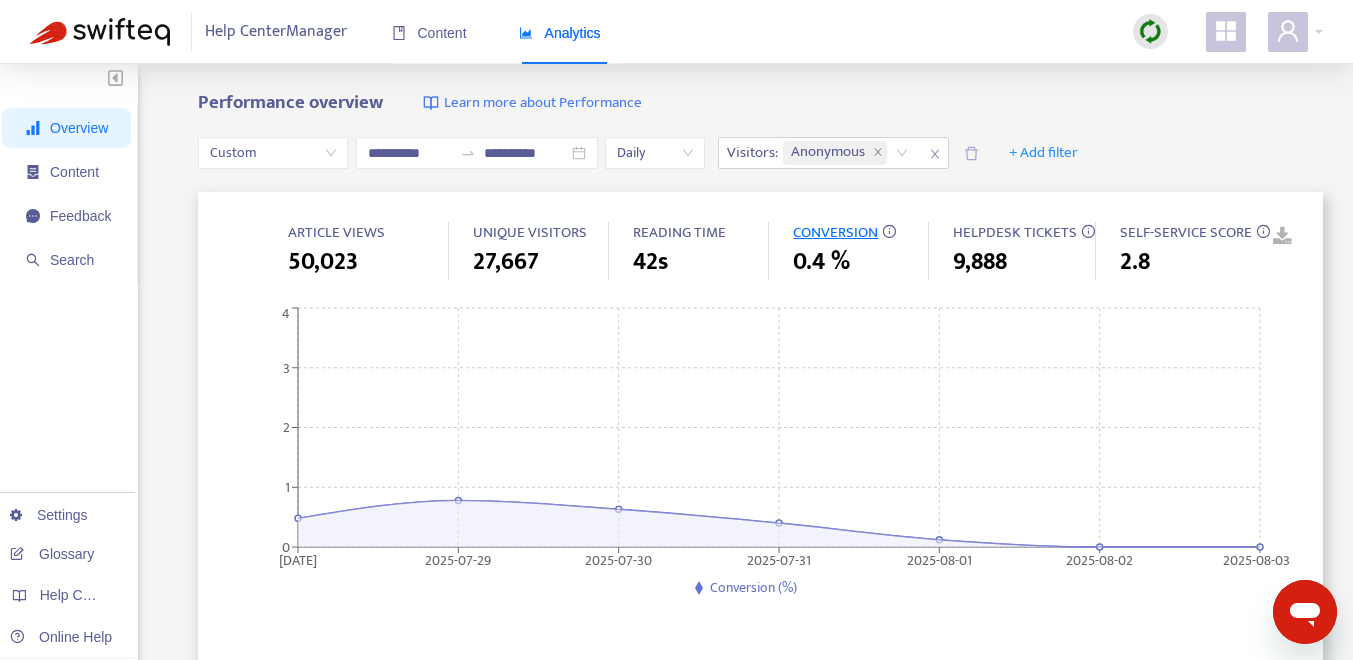 click on "HELPDESK TICKETS" at bounding box center [1015, 232] 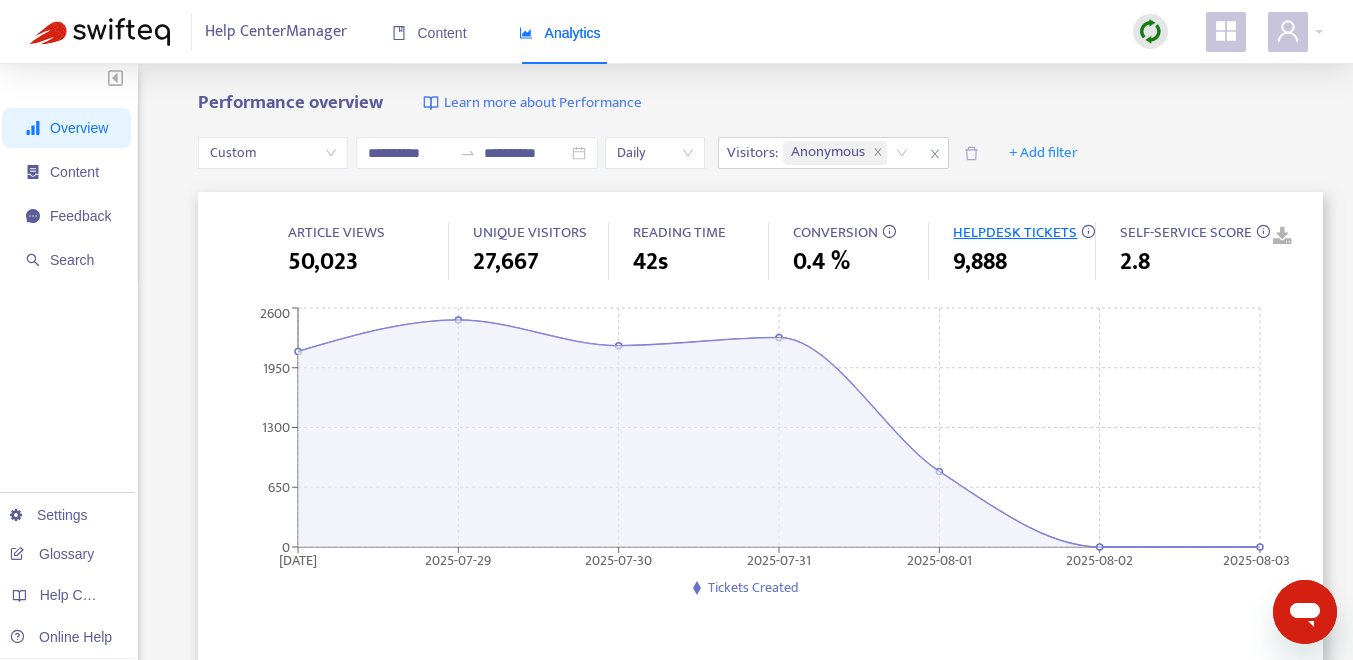 click on "SELF-SERVICE SCORE" at bounding box center [1186, 232] 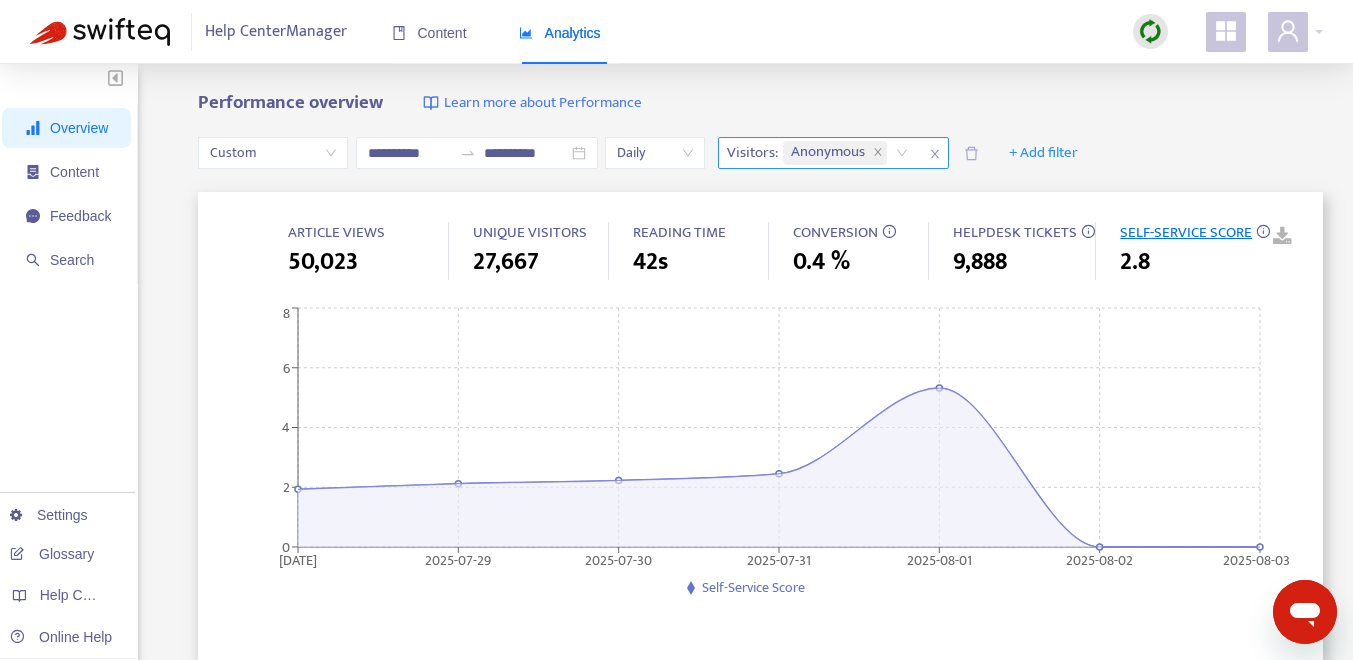 click 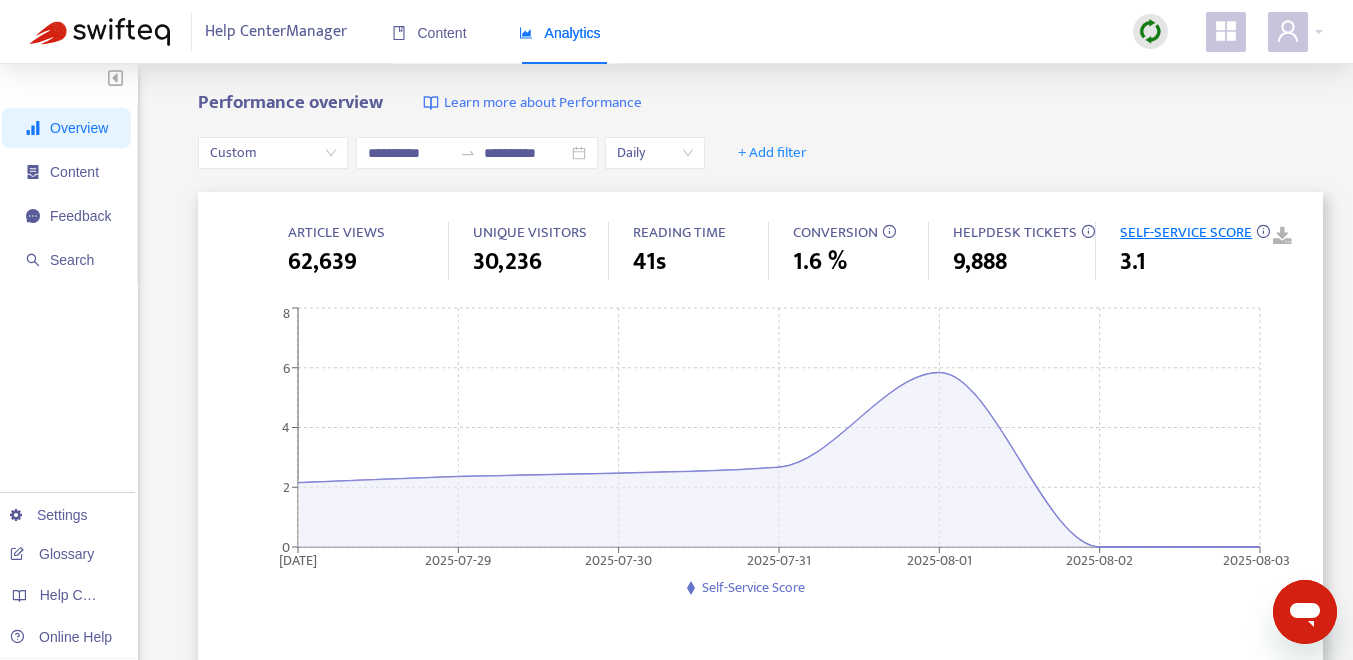 click on "Performance overview Learn more about Performance" at bounding box center (760, 103) 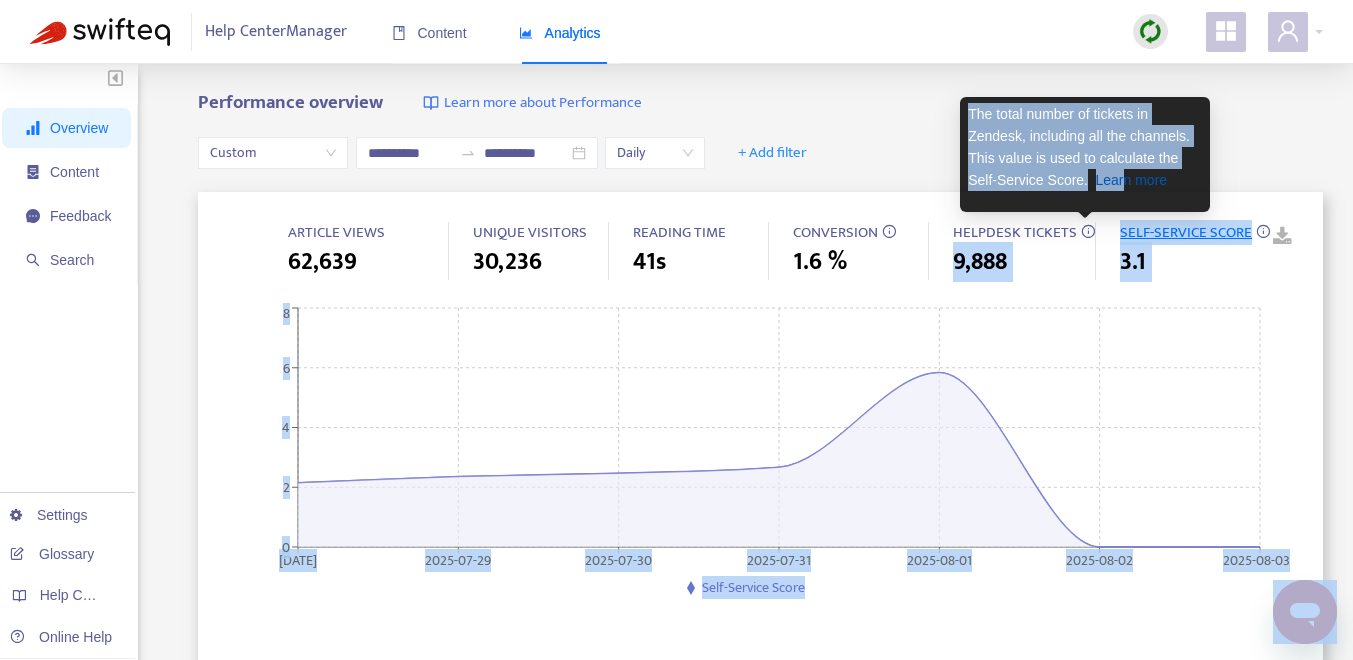 drag, startPoint x: 1087, startPoint y: 230, endPoint x: 1130, endPoint y: 184, distance: 62.968246 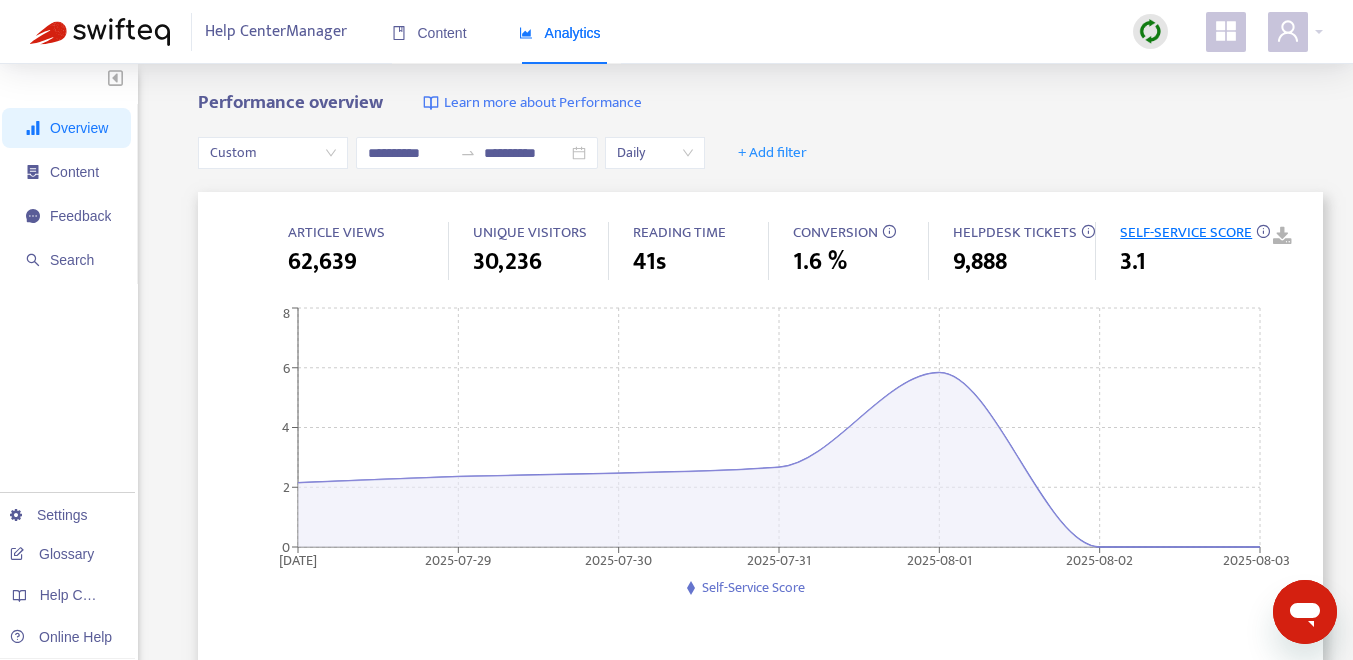 click on "**********" at bounding box center [676, 662] 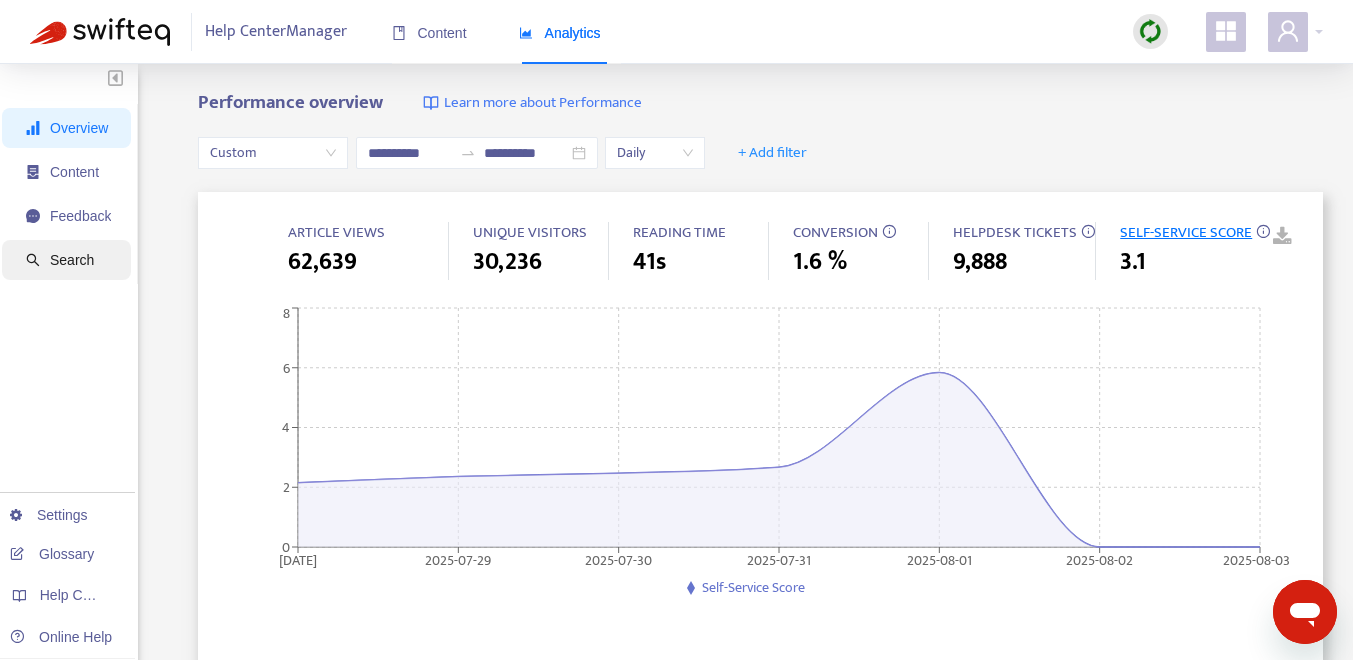 click on "Search" at bounding box center [72, 260] 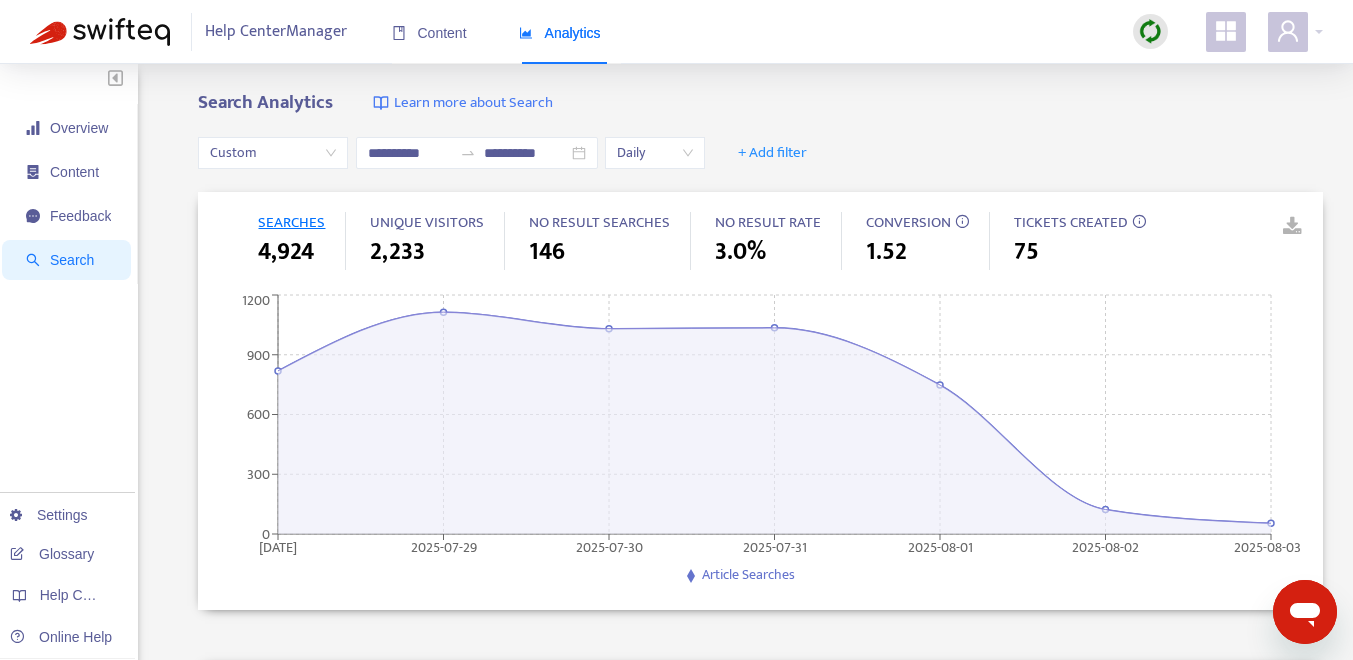 click on "CONVERSION" at bounding box center (908, 222) 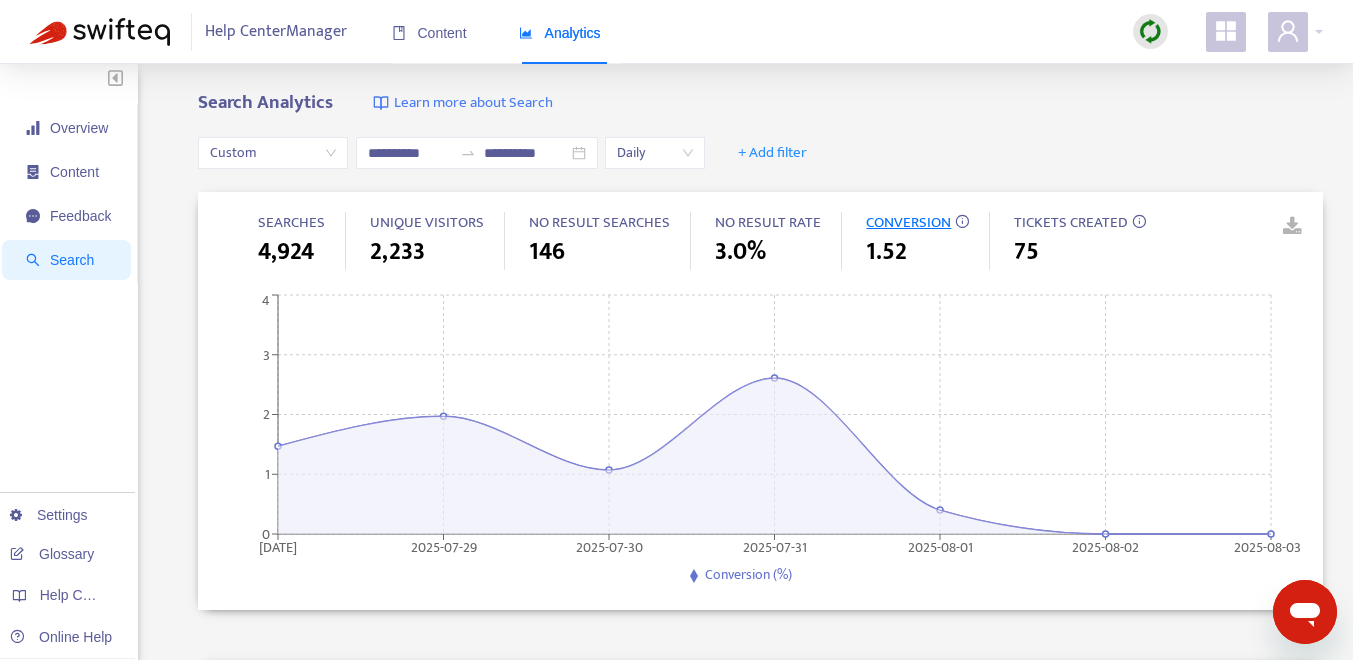 click on "TICKETS CREATED" at bounding box center (1071, 222) 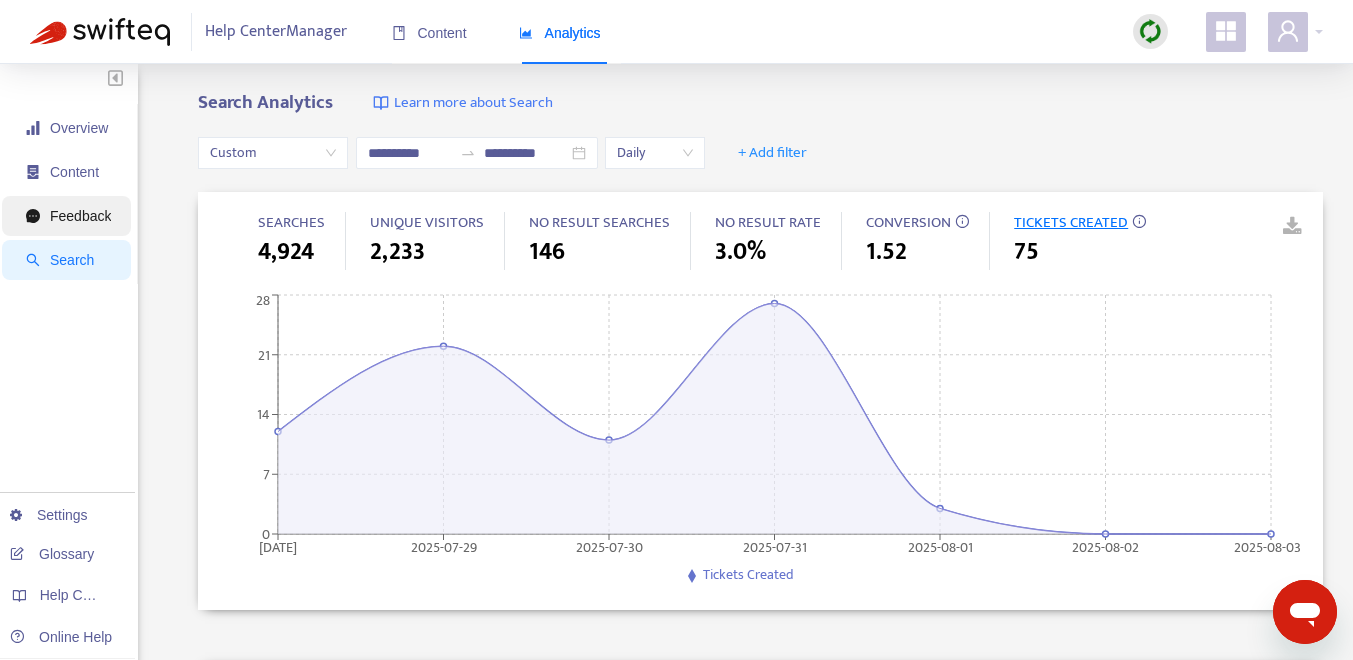 click on "Feedback" at bounding box center [80, 216] 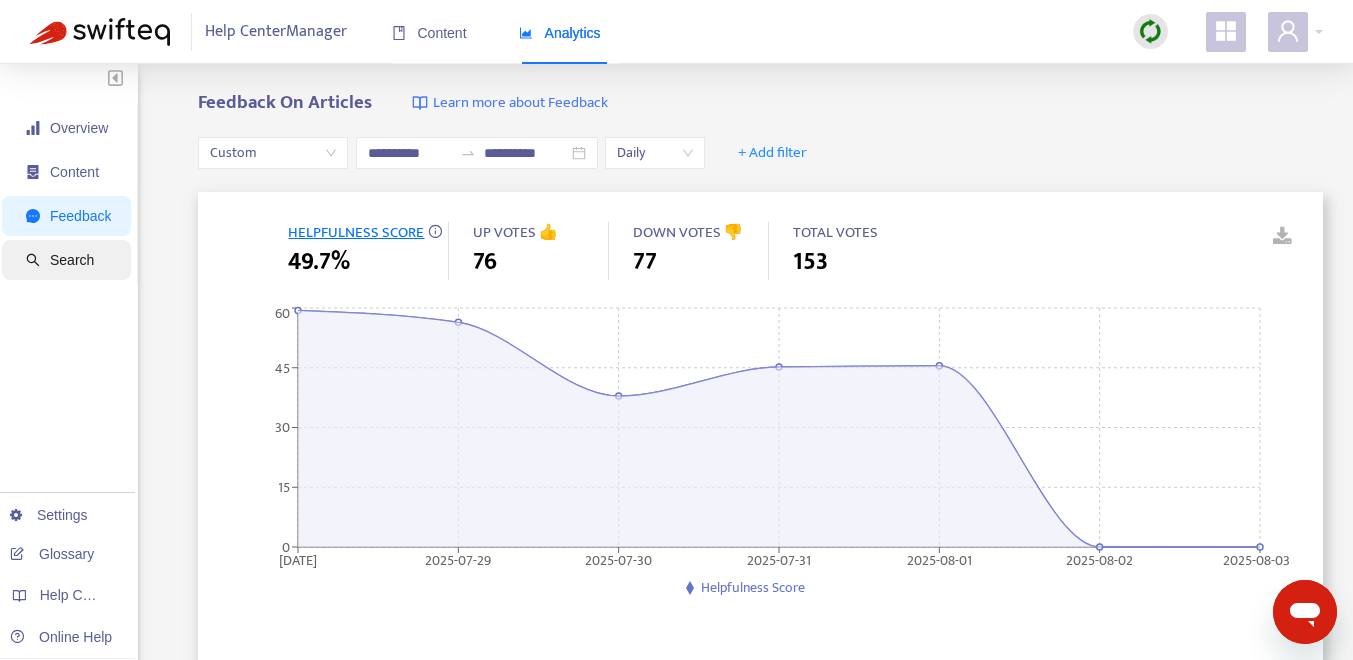 click on "Search" at bounding box center (72, 260) 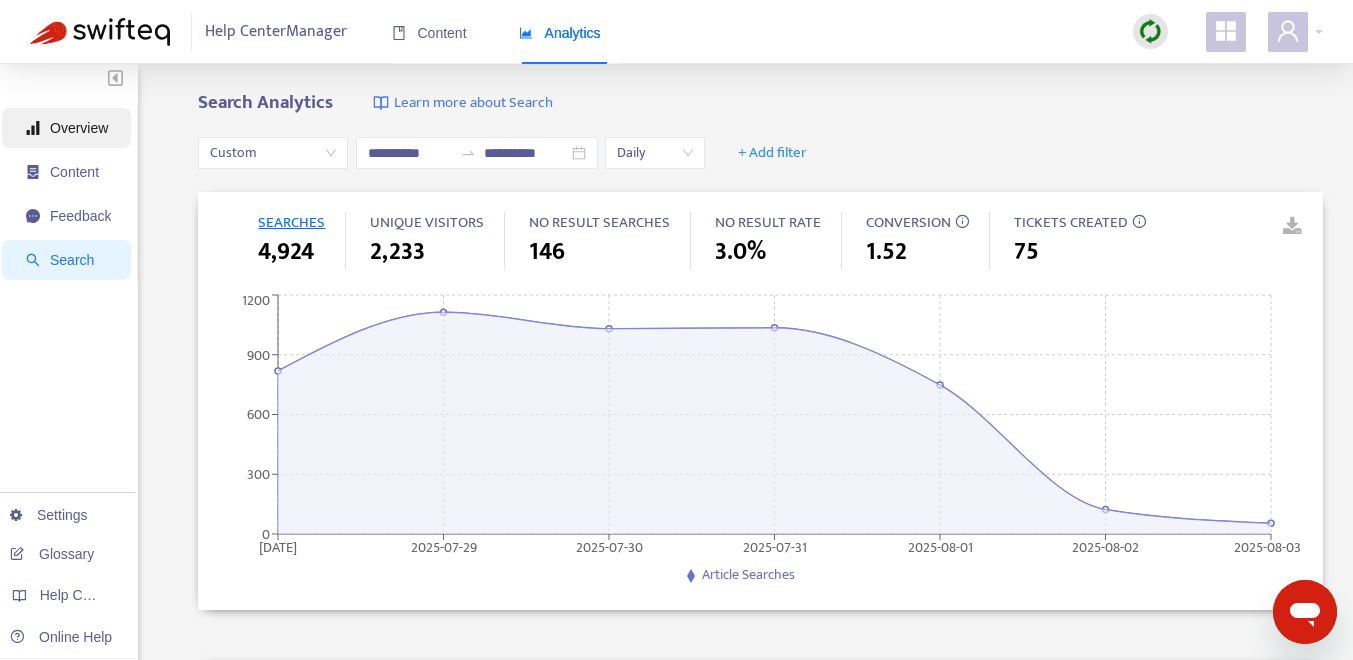 click on "Overview" at bounding box center (68, 128) 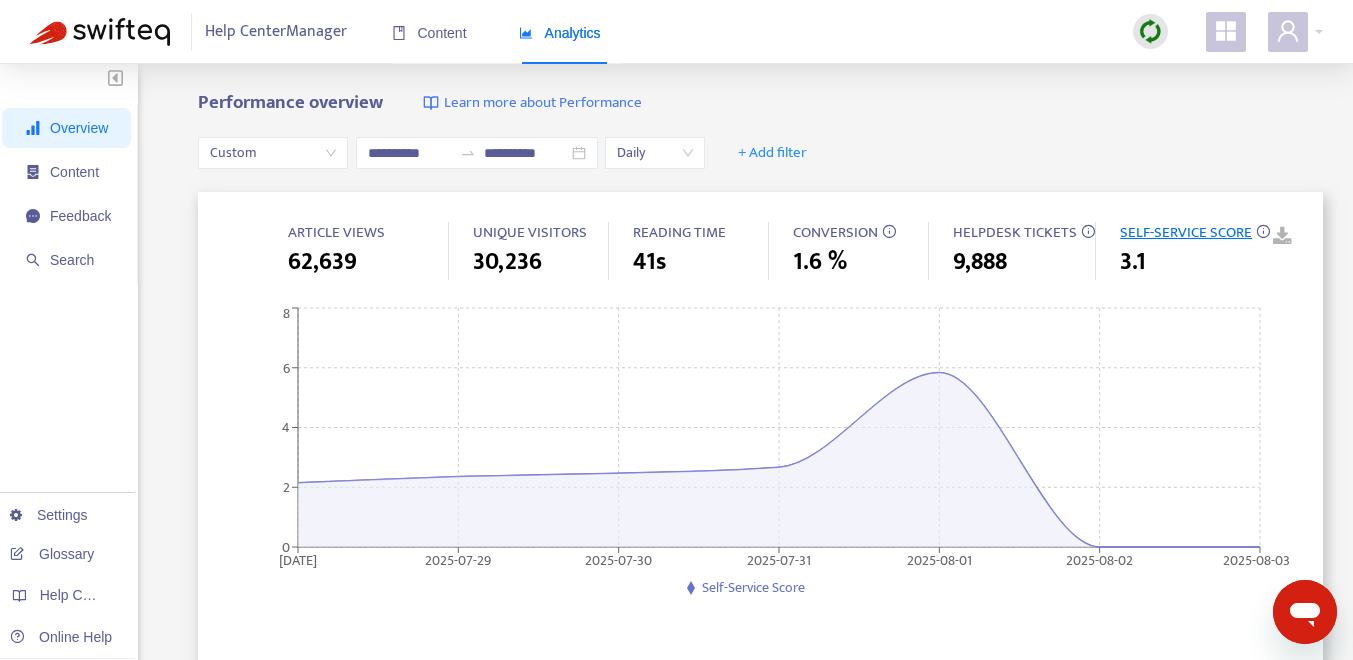click at bounding box center (1268, 237) 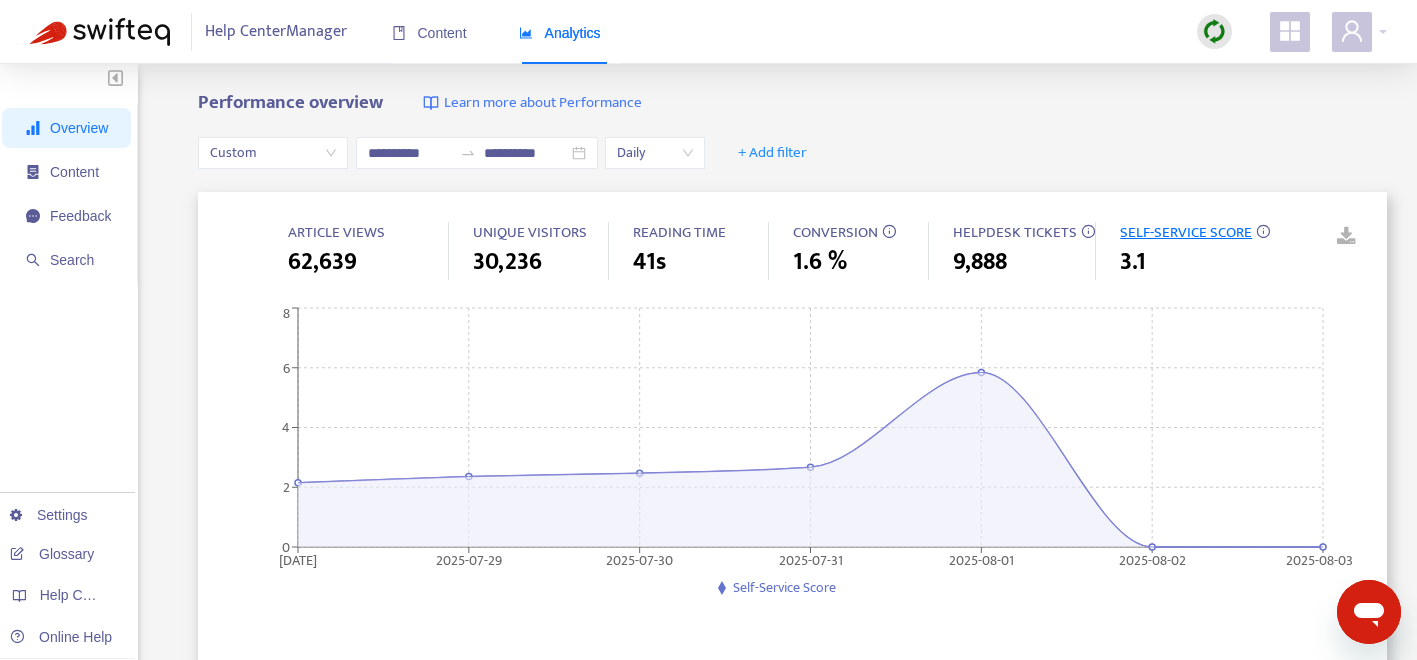 click on "ARTICLE VIEWS" at bounding box center (336, 232) 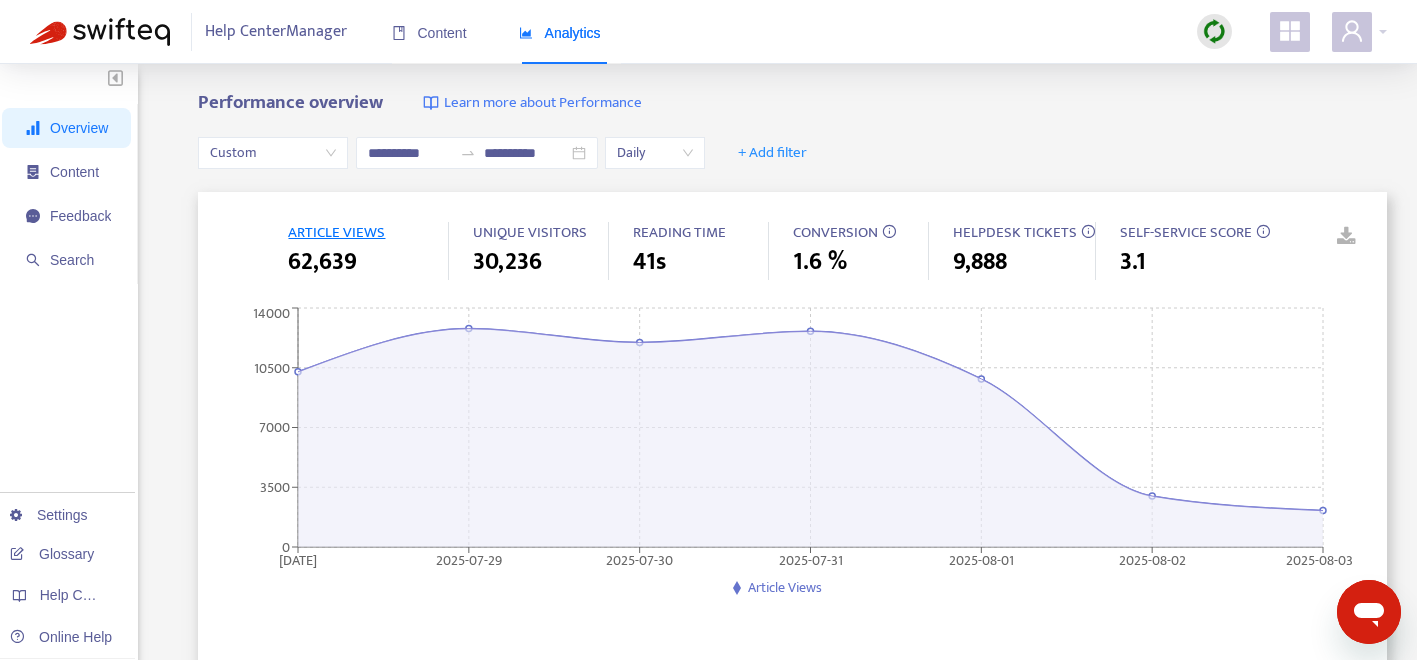 click on "UNIQUE VISITORS" at bounding box center (530, 232) 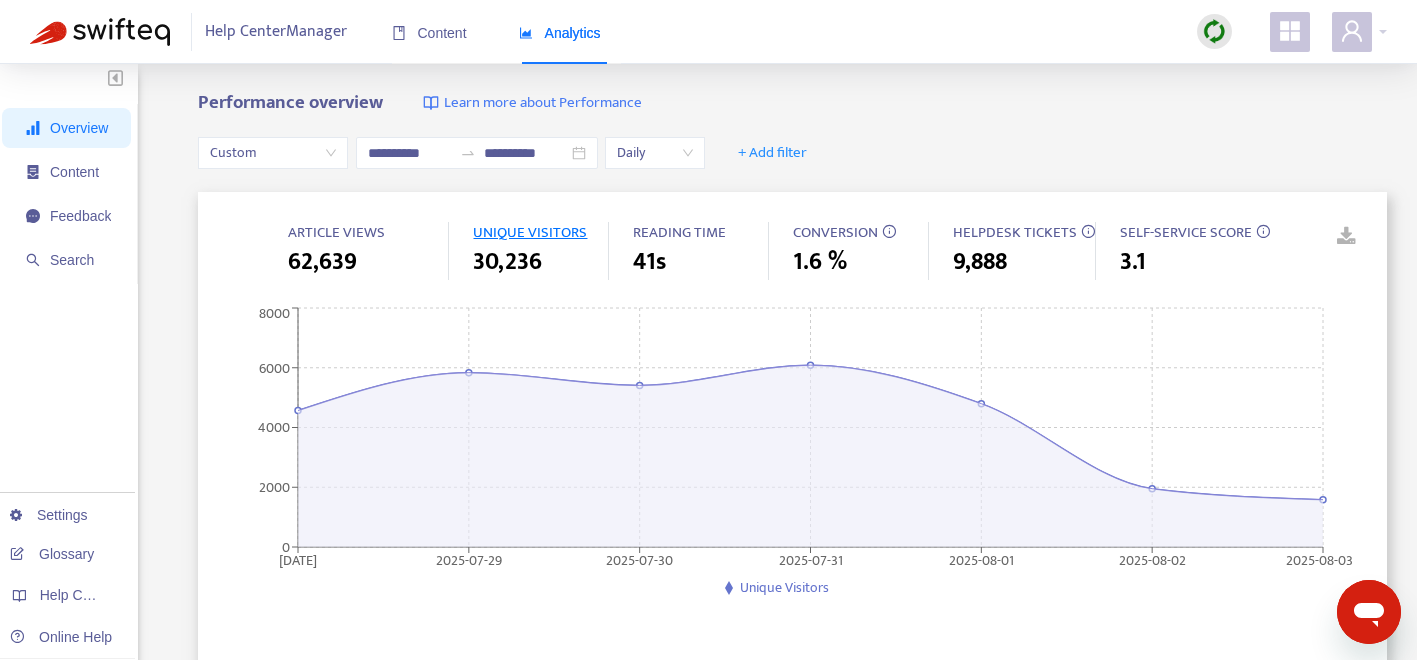 click on "READING TIME" at bounding box center [679, 232] 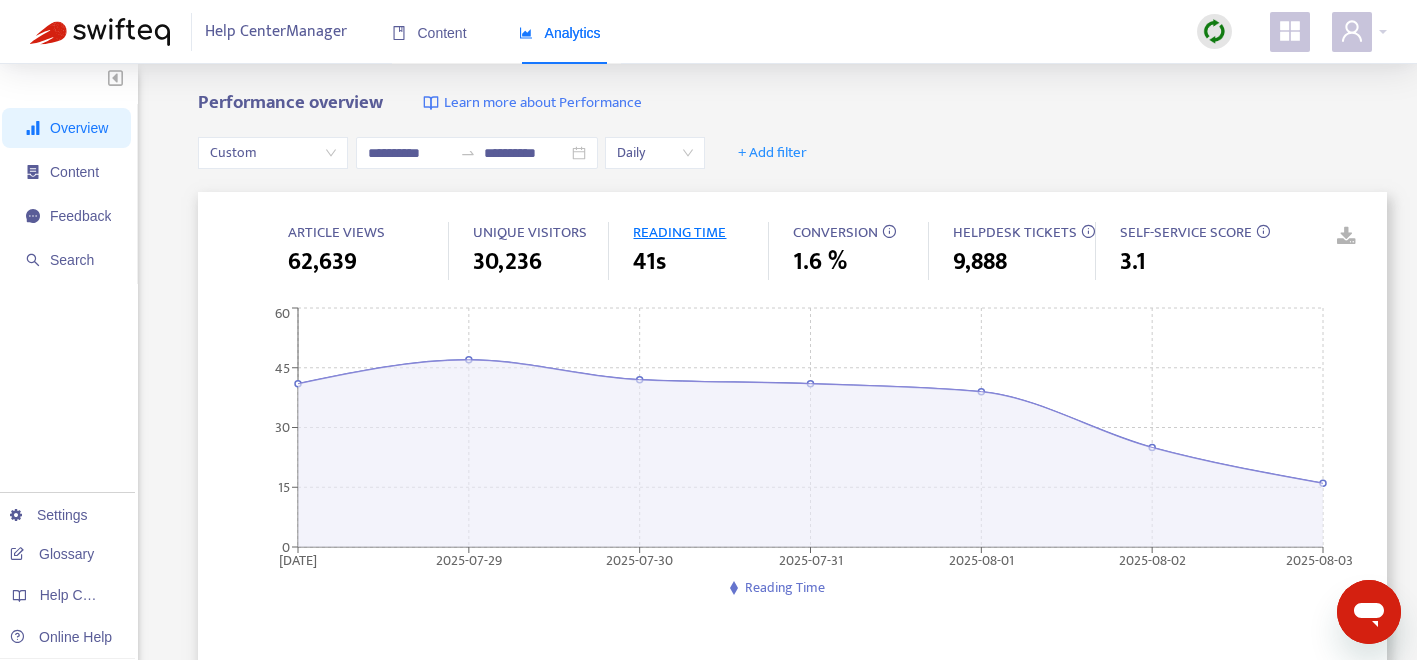 click on "CONVERSION" at bounding box center (835, 232) 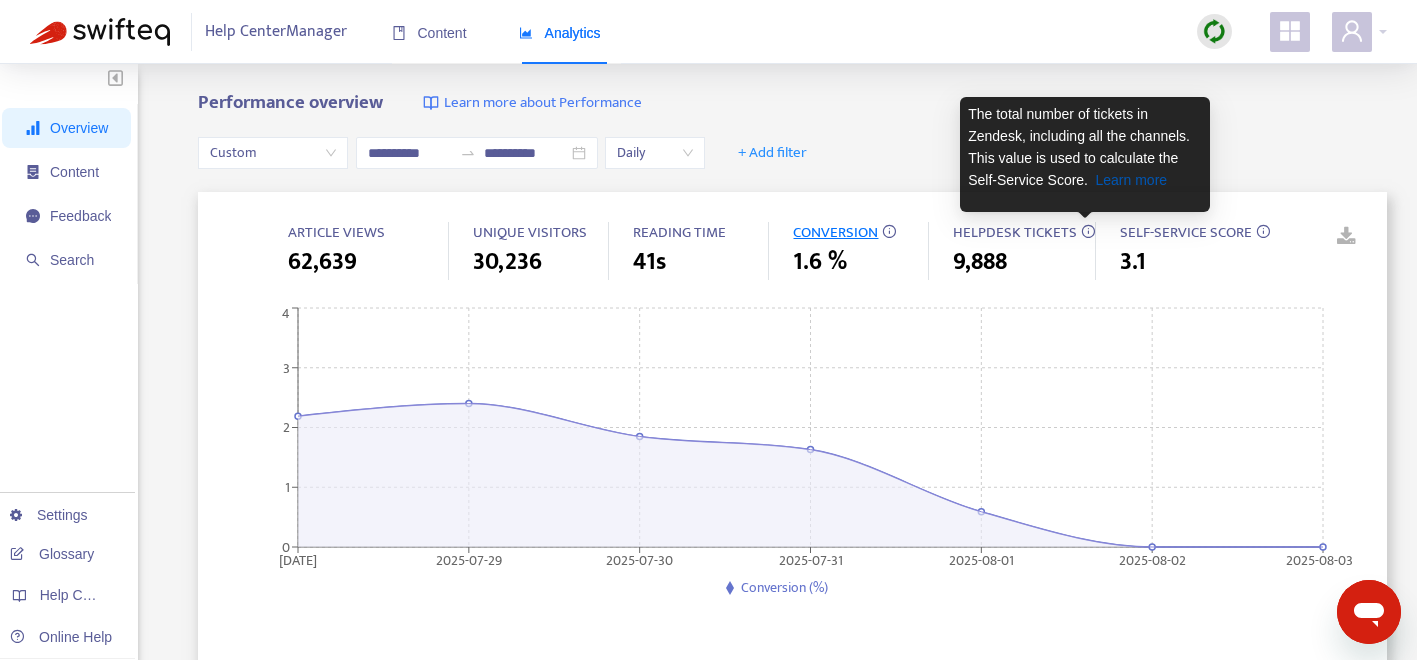 click on "Learn more" at bounding box center [1132, 180] 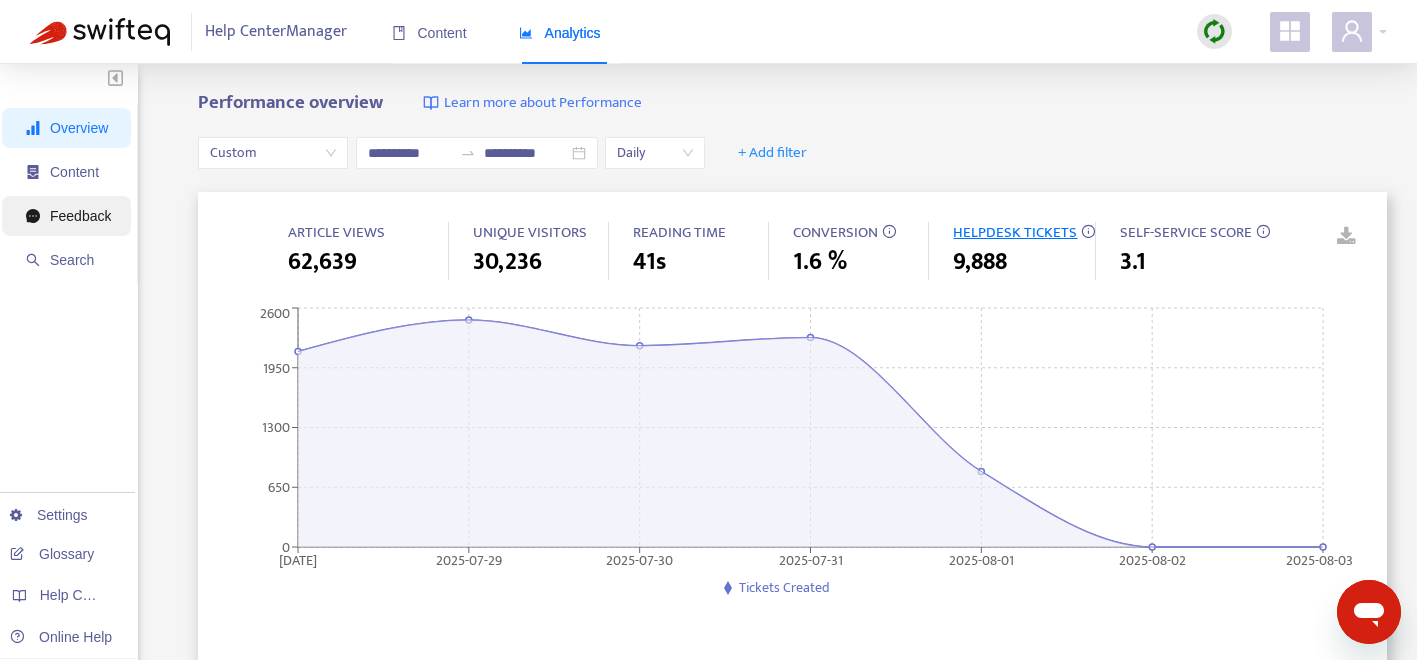 click on "Feedback" at bounding box center [80, 216] 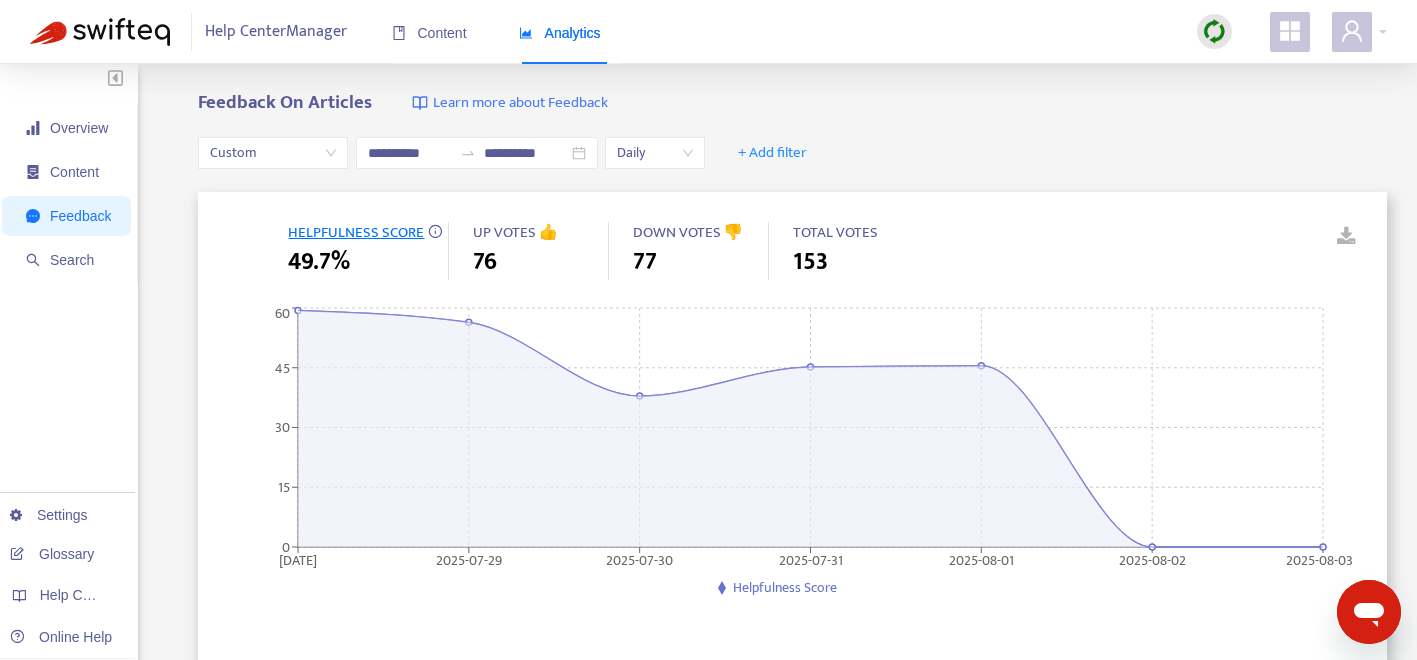 click on "UP VOTES 👍" at bounding box center [515, 232] 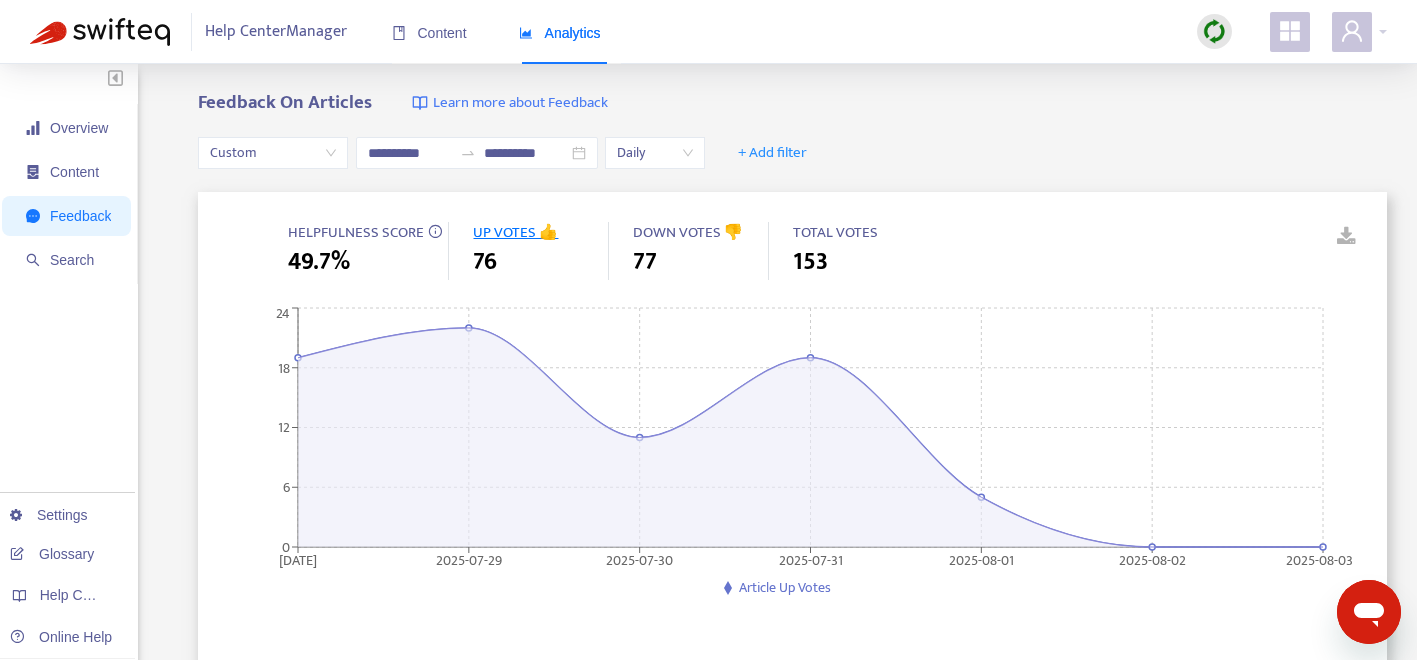 click on "DOWN VOTES 👎" at bounding box center (688, 232) 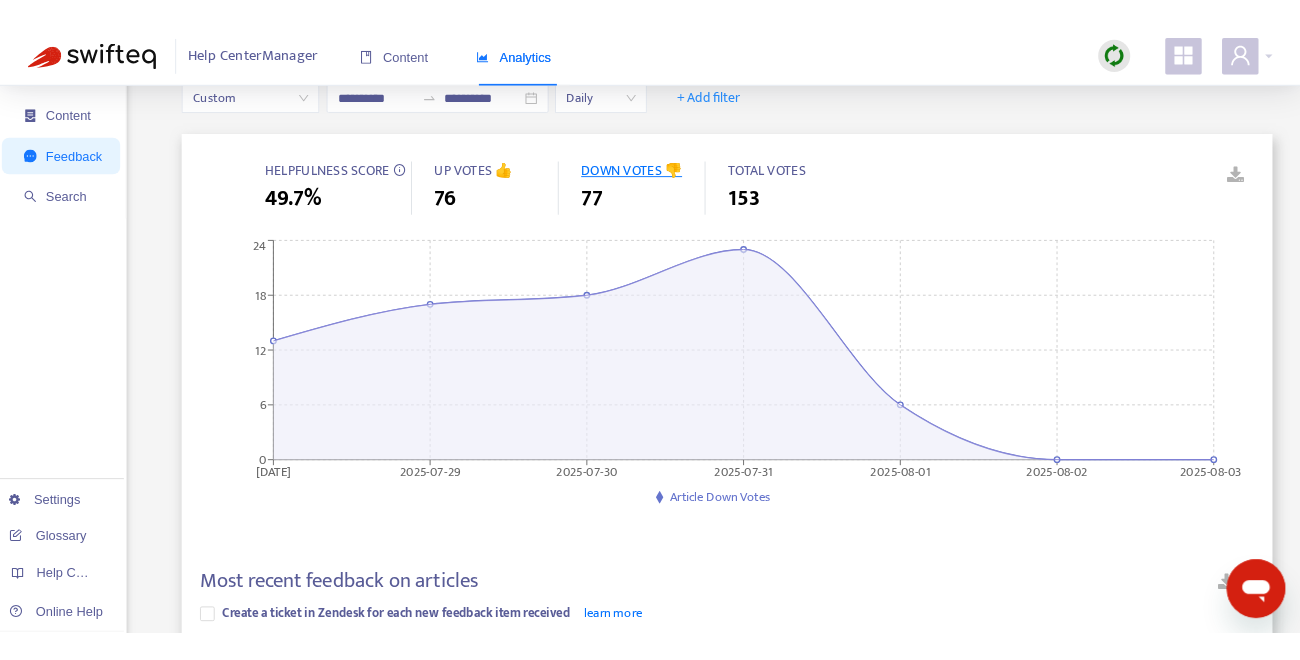 scroll, scrollTop: 0, scrollLeft: 0, axis: both 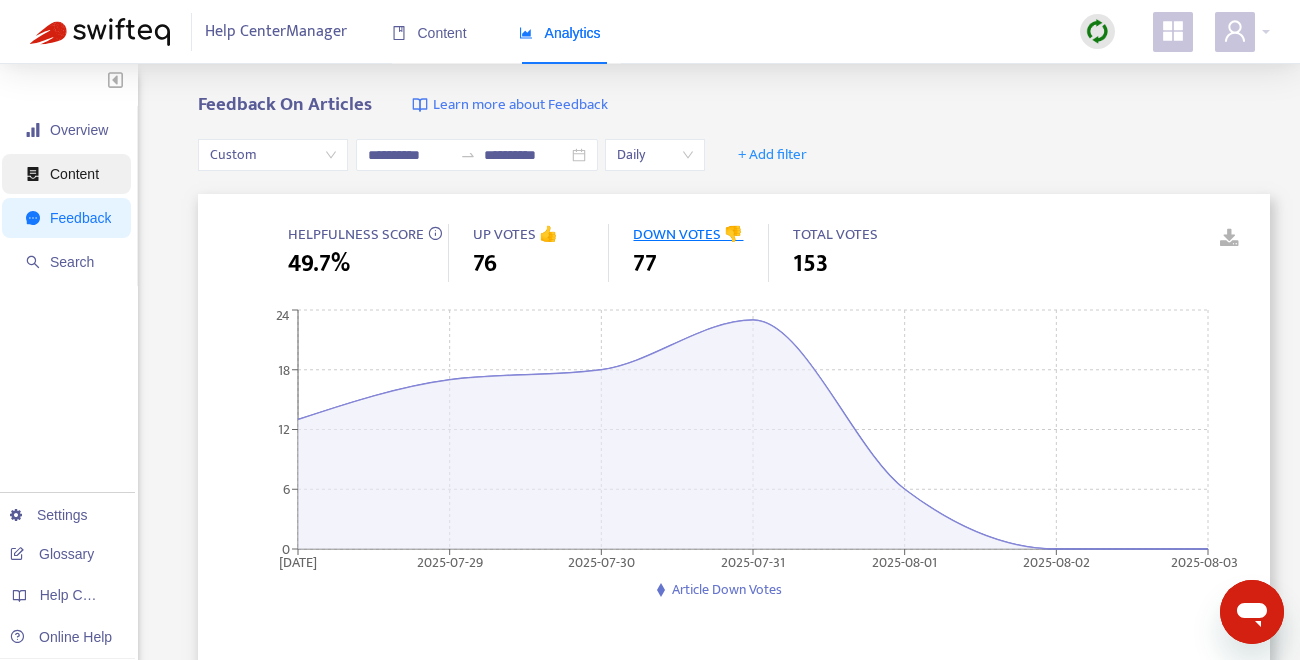 click on "Content" at bounding box center (74, 174) 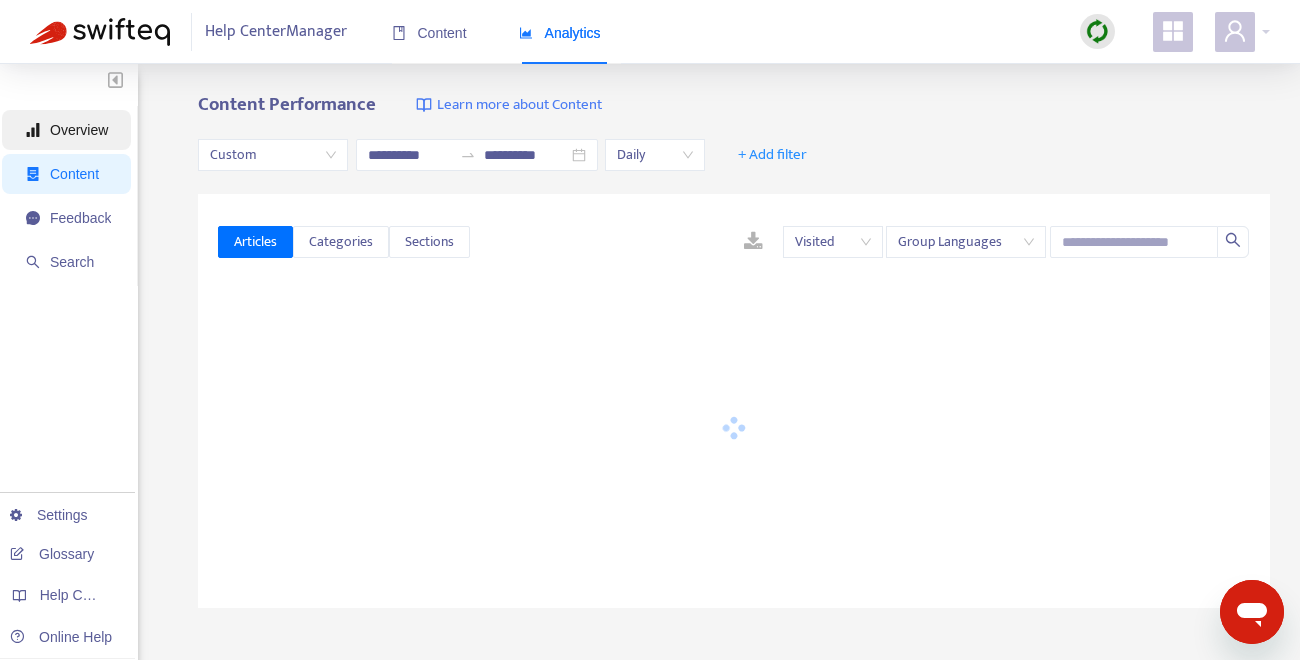 click on "Overview" at bounding box center [79, 130] 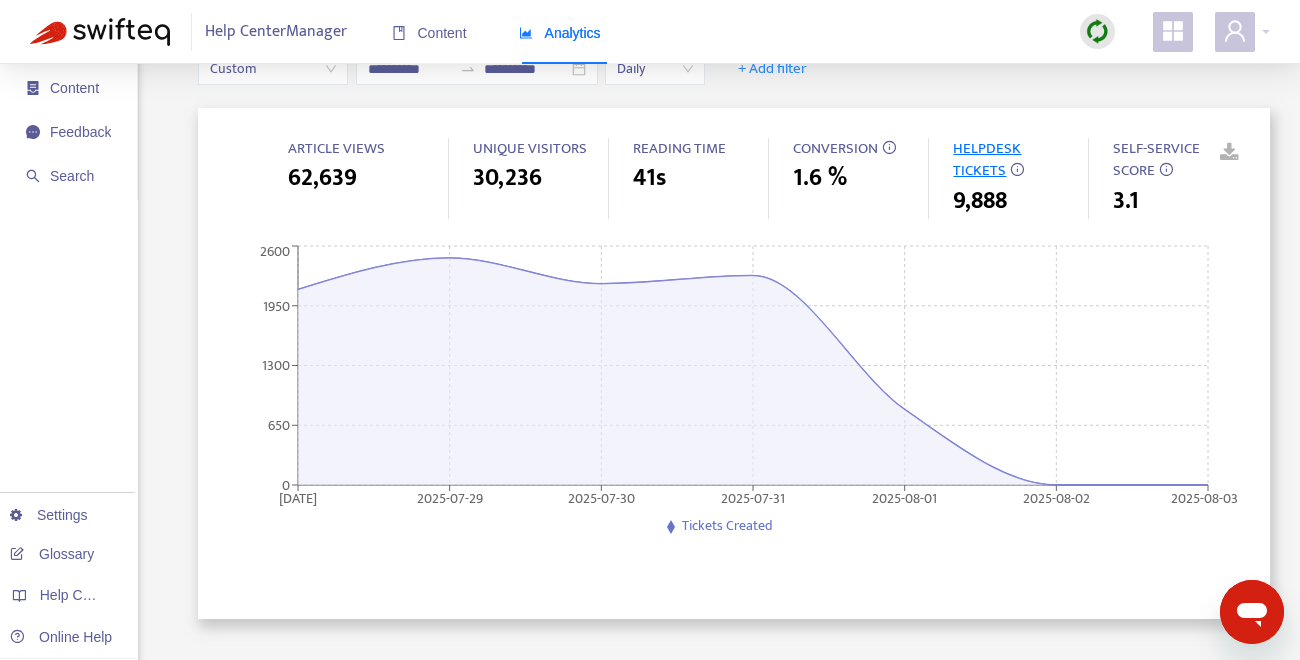 scroll, scrollTop: 58, scrollLeft: 0, axis: vertical 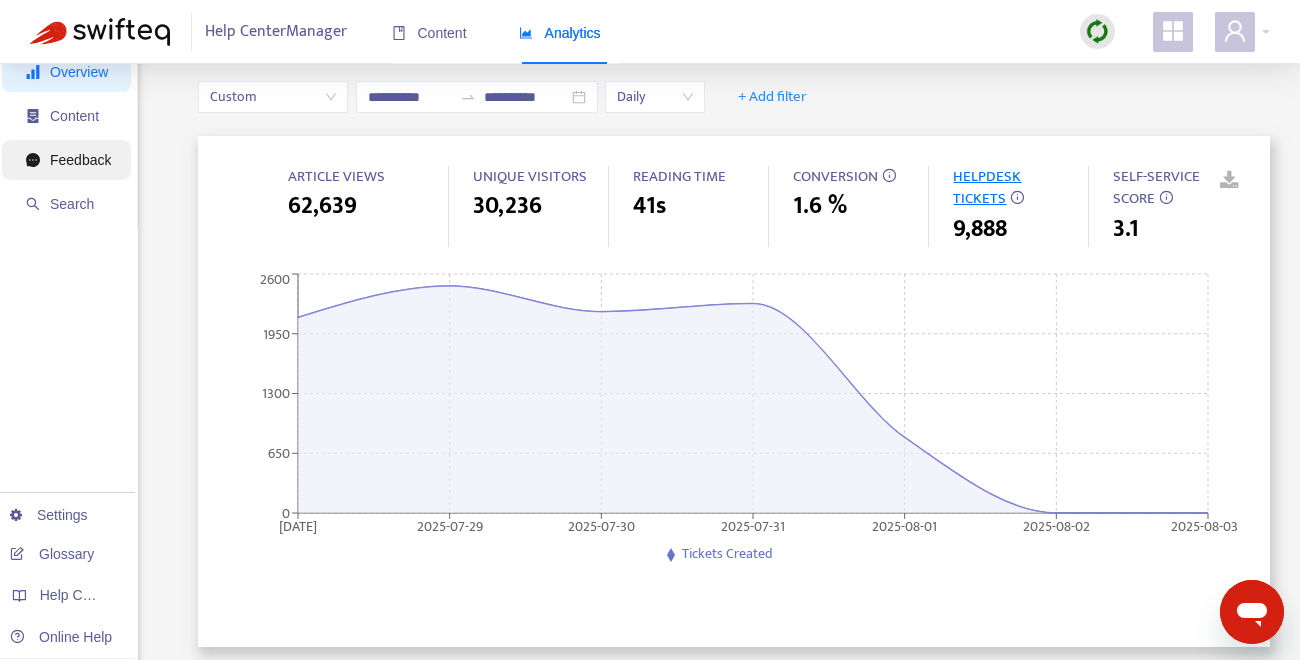 click on "Feedback" at bounding box center [80, 160] 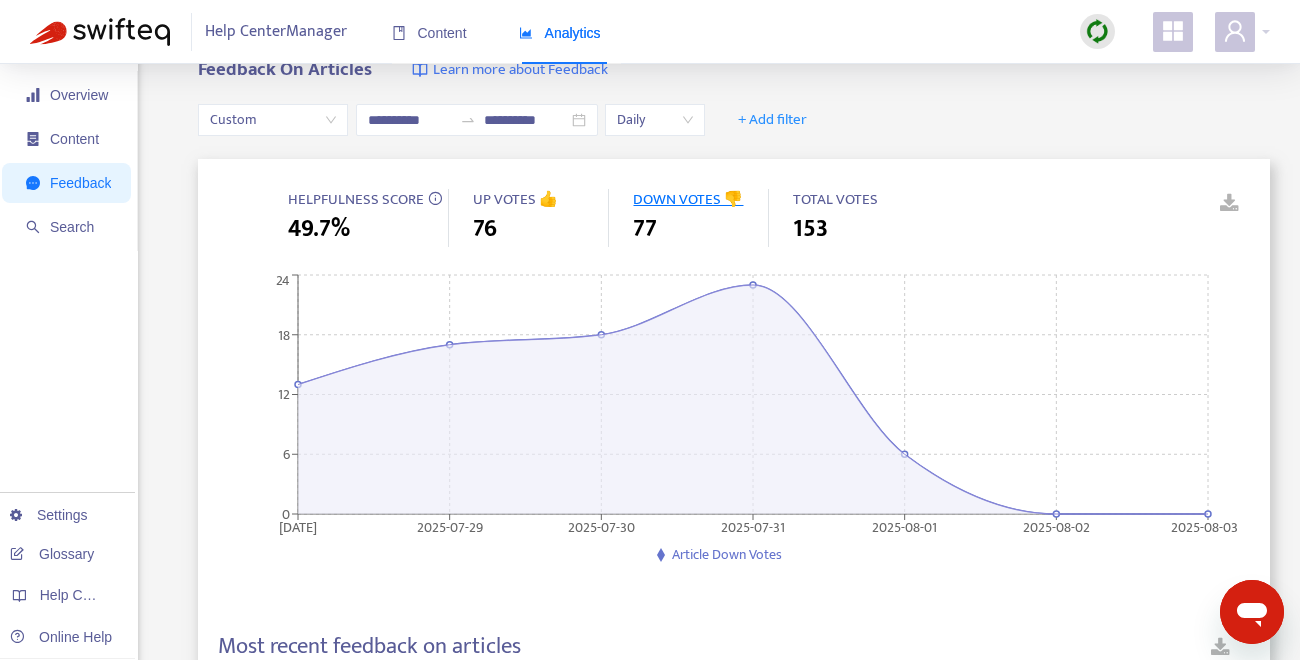 scroll, scrollTop: 32, scrollLeft: 0, axis: vertical 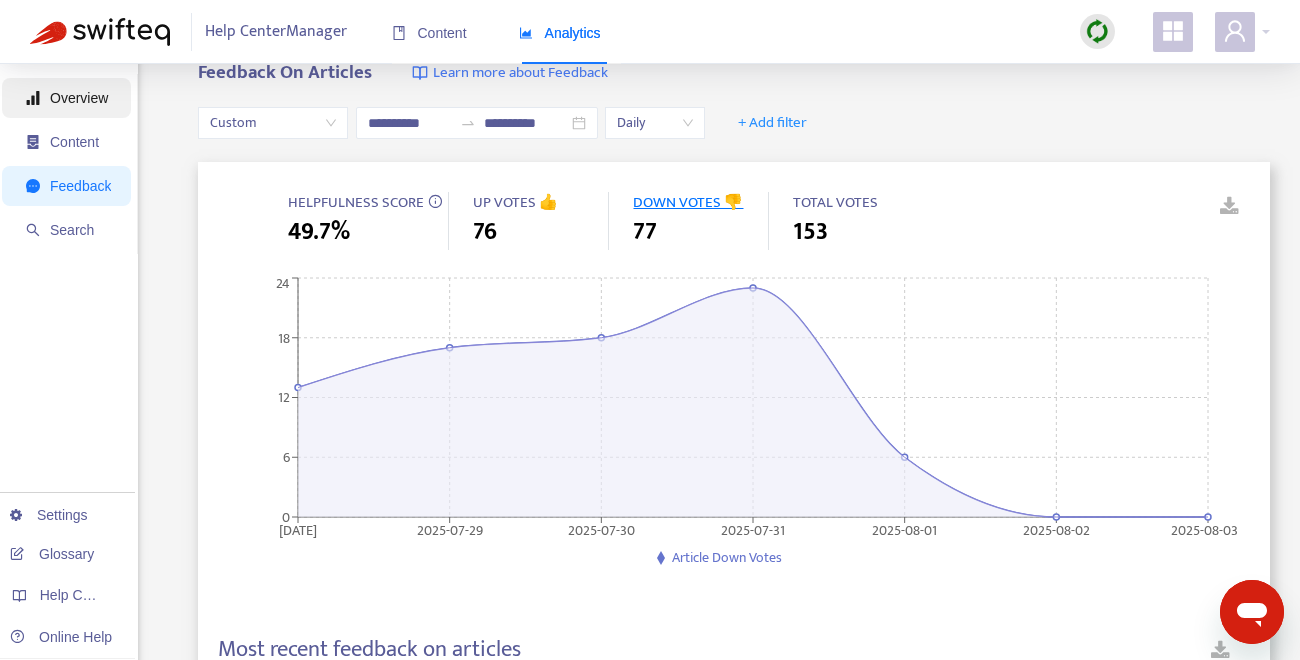 click on "Overview" at bounding box center (79, 98) 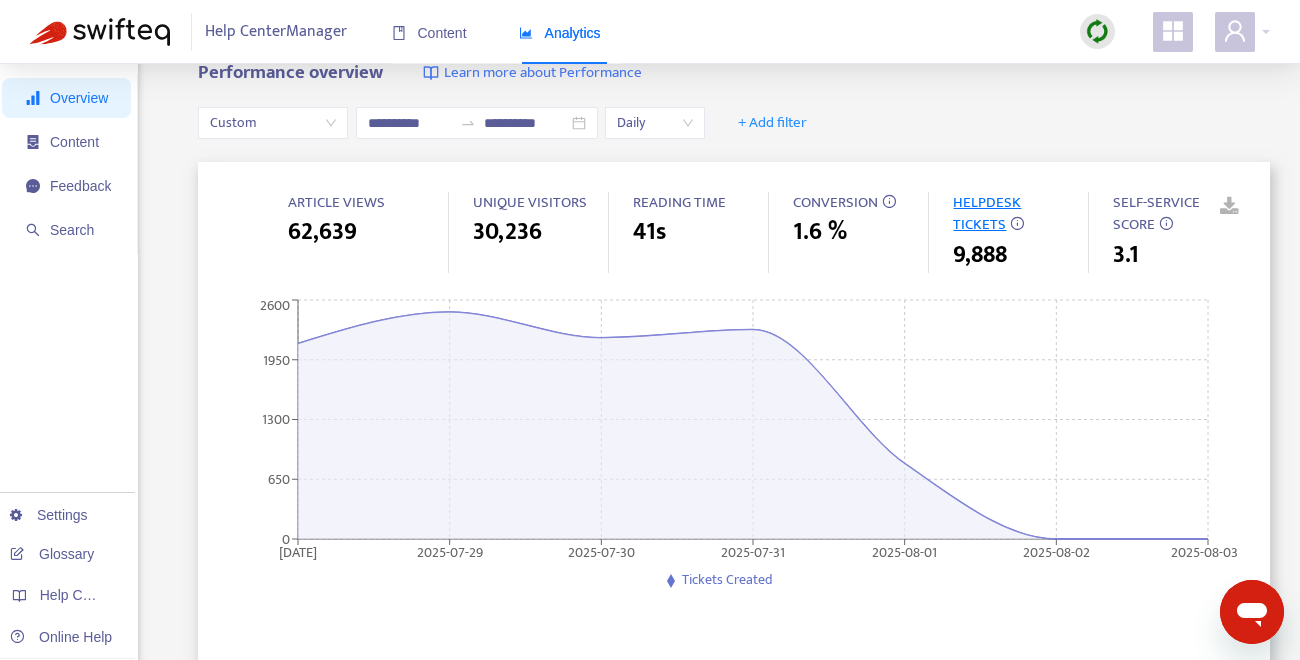 click on "CONVERSION" at bounding box center (835, 202) 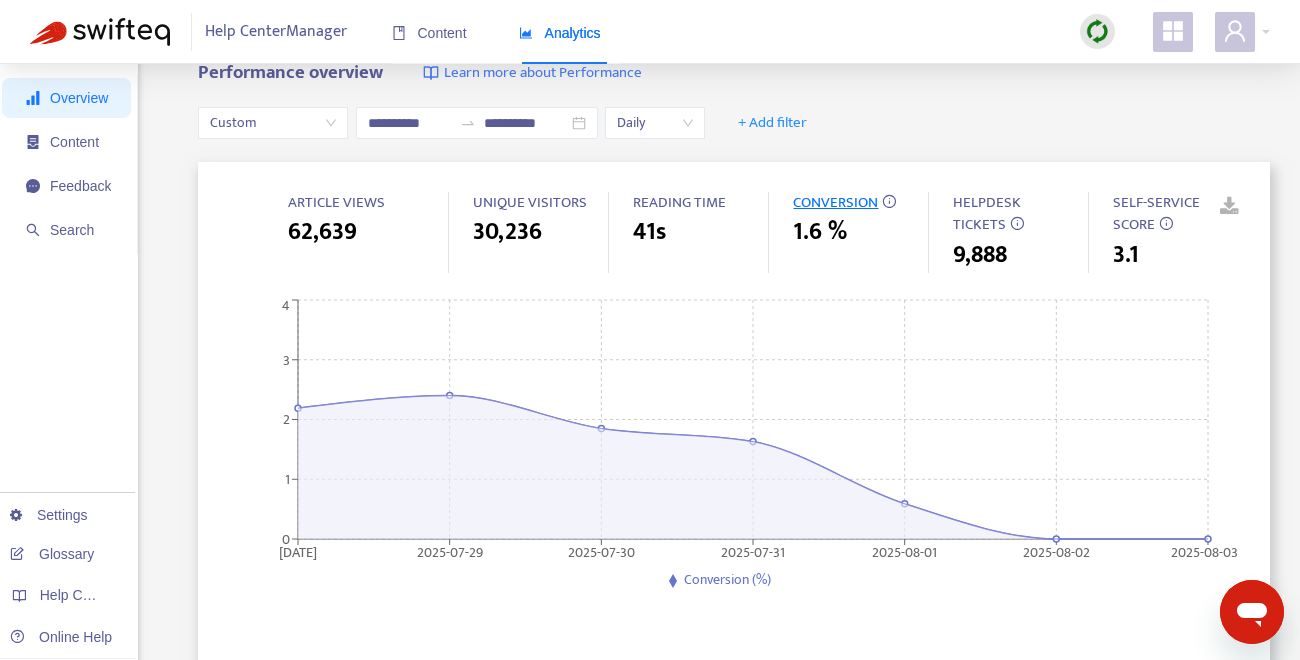 click on "HELPDESK TICKETS" at bounding box center (987, 214) 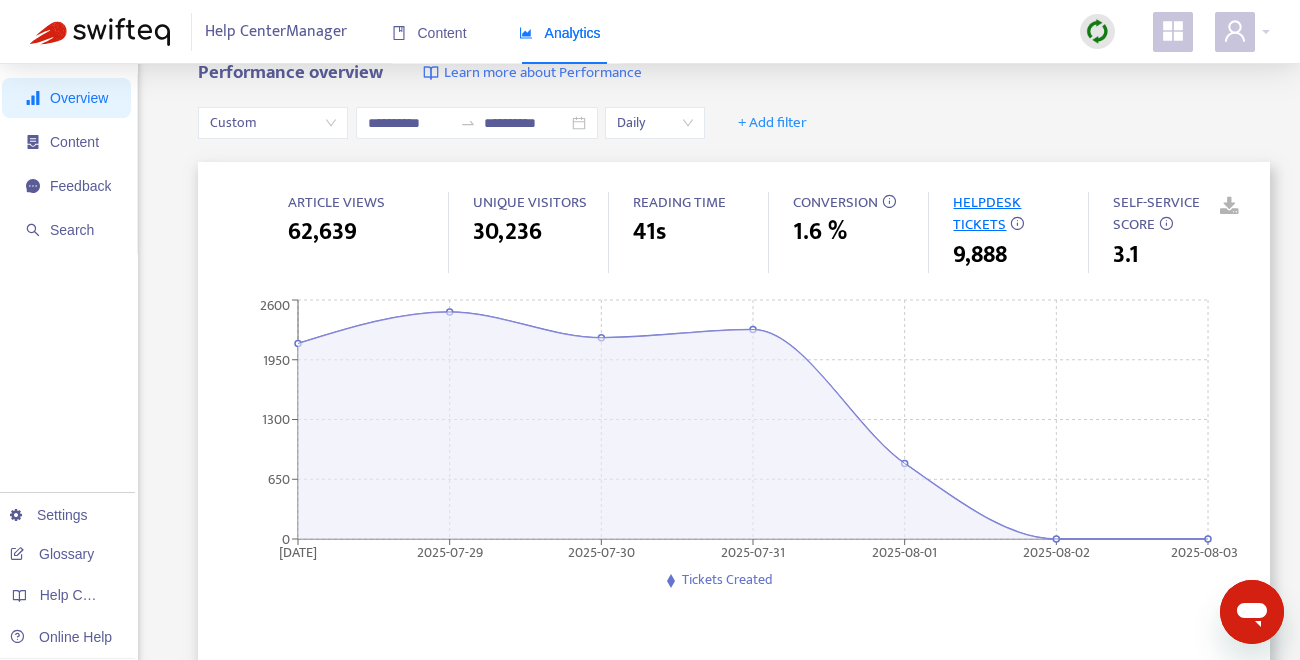 click on "SELF-SERVICE SCORE" at bounding box center [1156, 214] 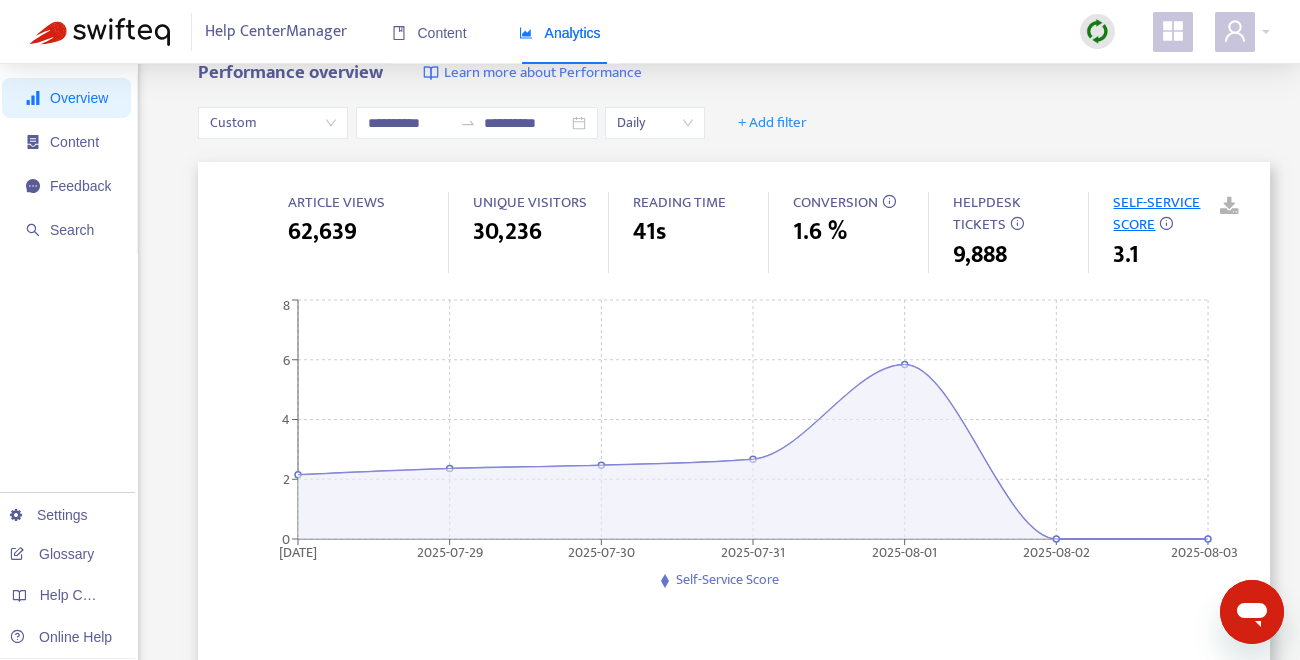 click on "HELPDESK TICKETS" at bounding box center [987, 214] 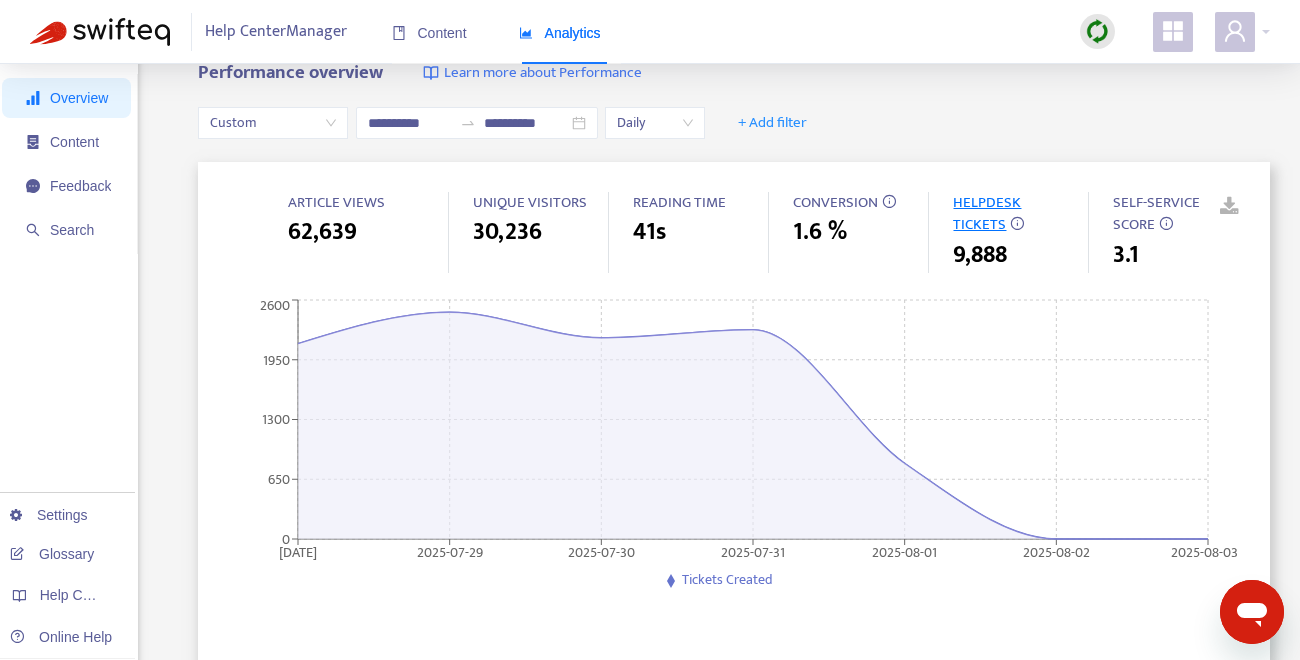 click on "CONVERSION" at bounding box center [835, 202] 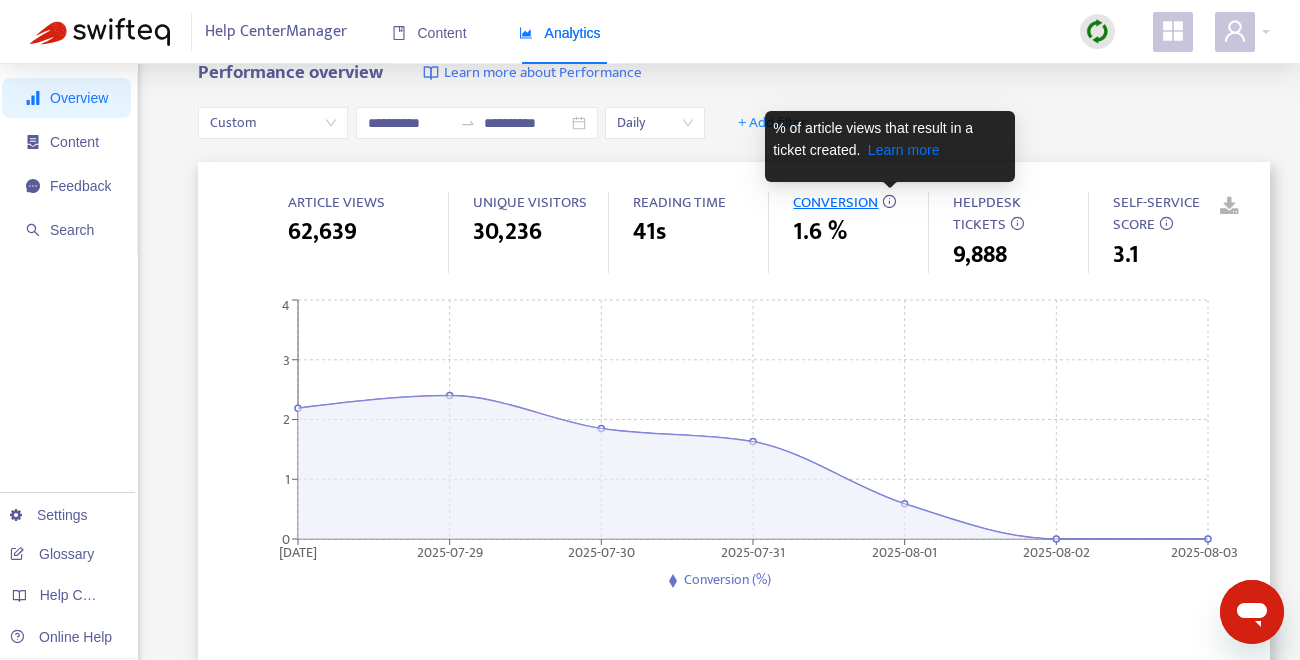 click at bounding box center [889, 201] 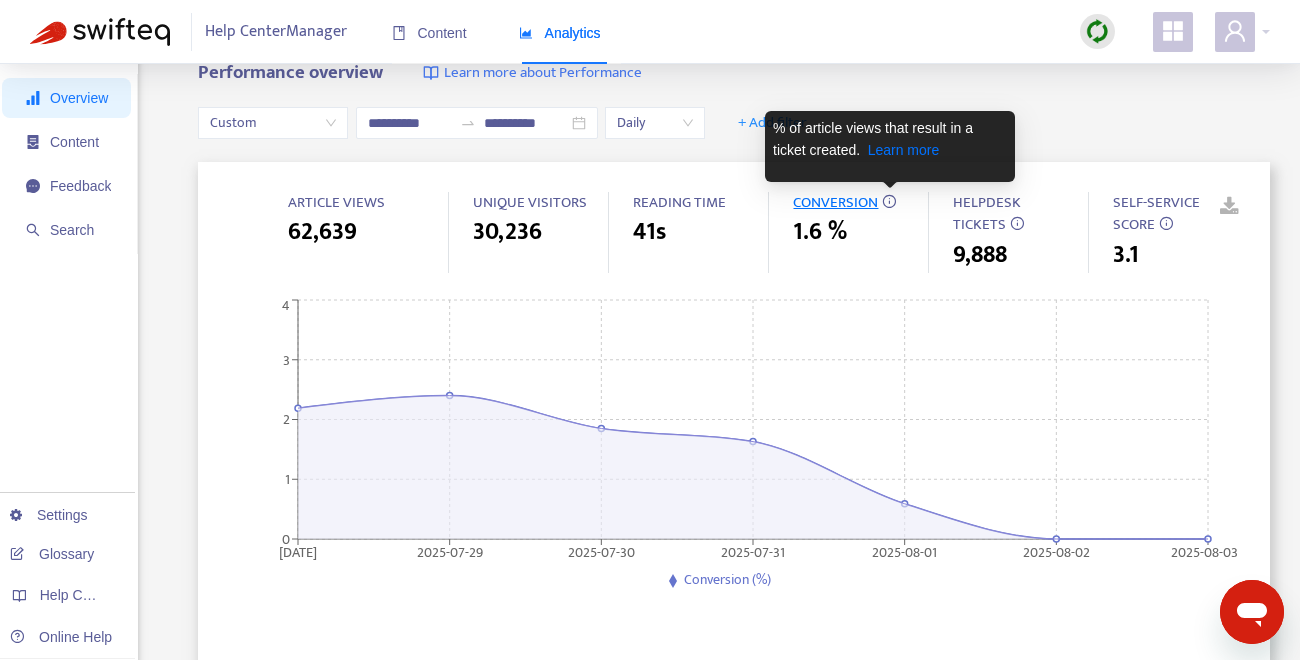 click at bounding box center (889, 201) 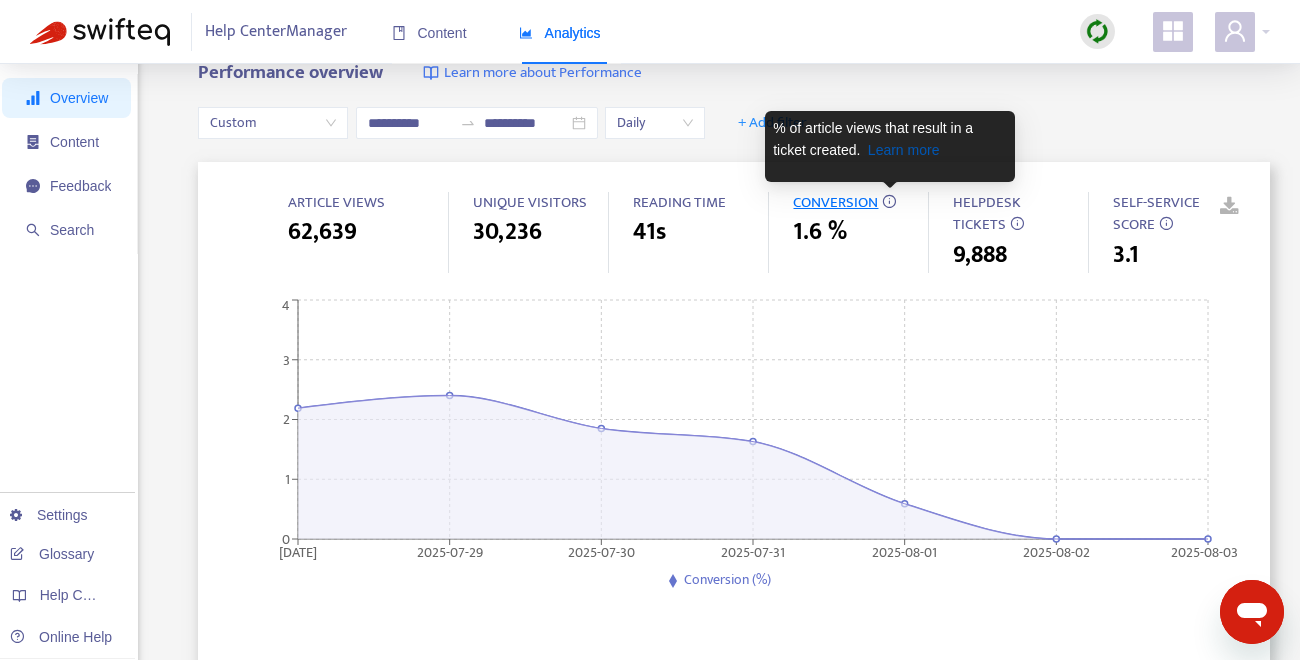 click on "Learn more" at bounding box center (904, 150) 